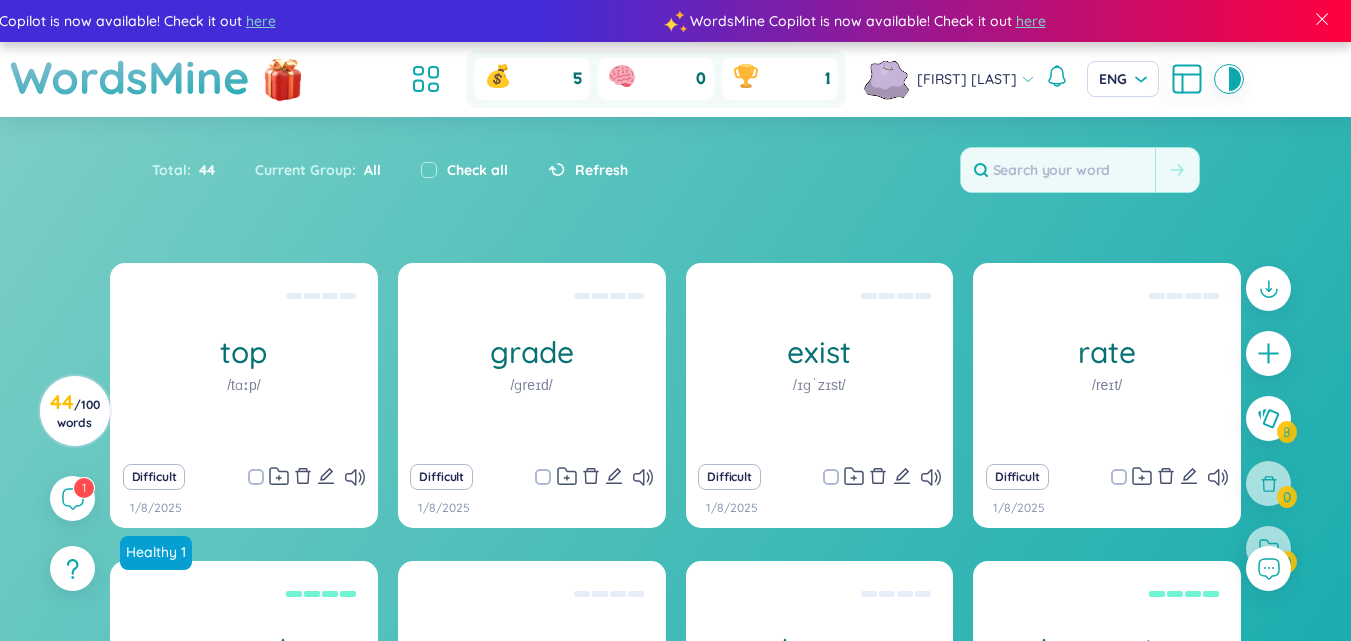 scroll, scrollTop: 0, scrollLeft: 0, axis: both 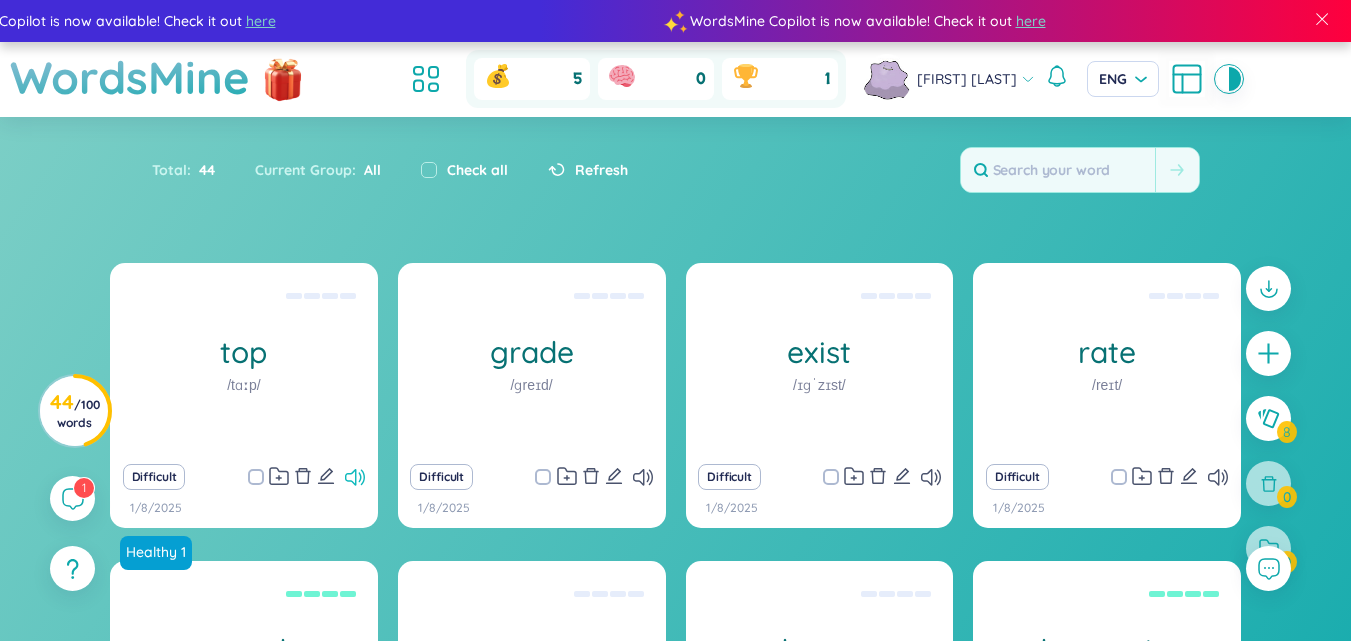 click 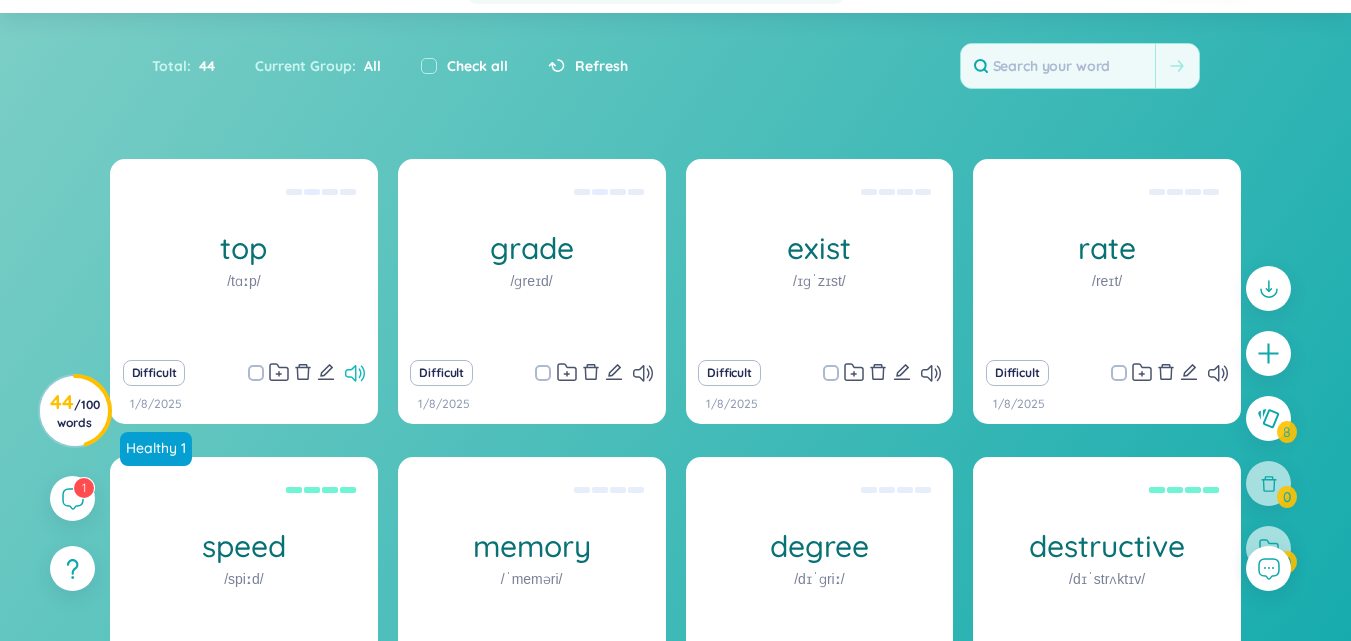 scroll, scrollTop: 140, scrollLeft: 0, axis: vertical 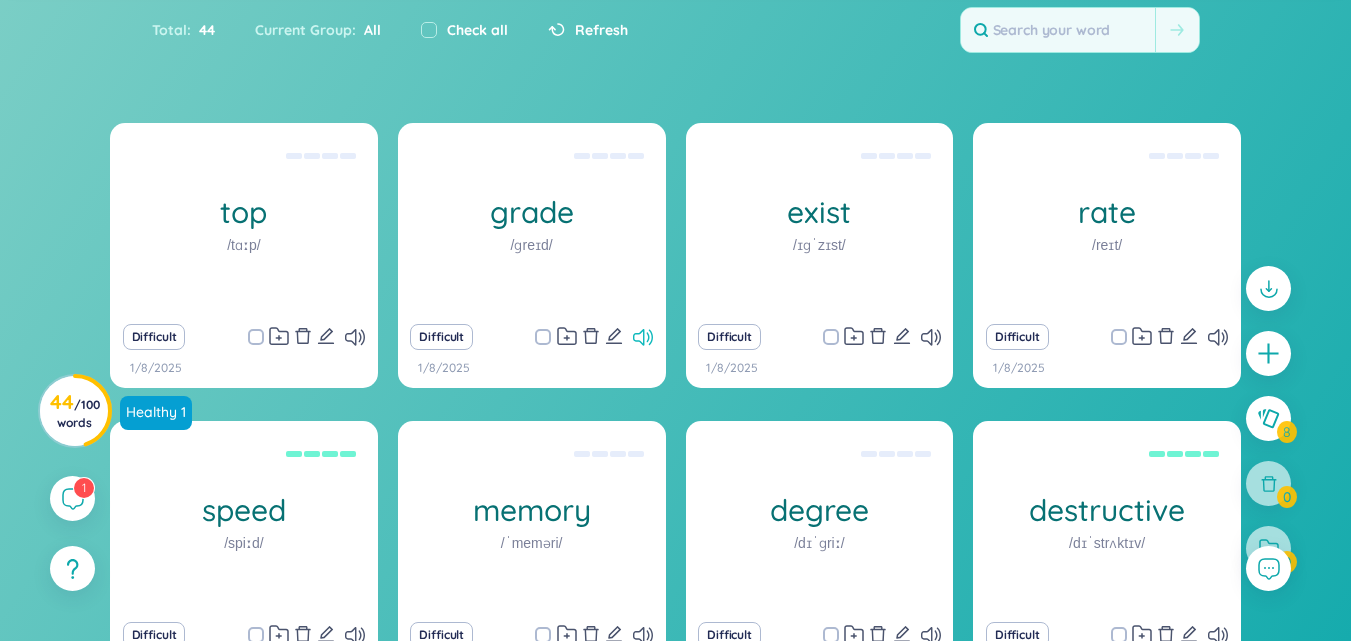 click 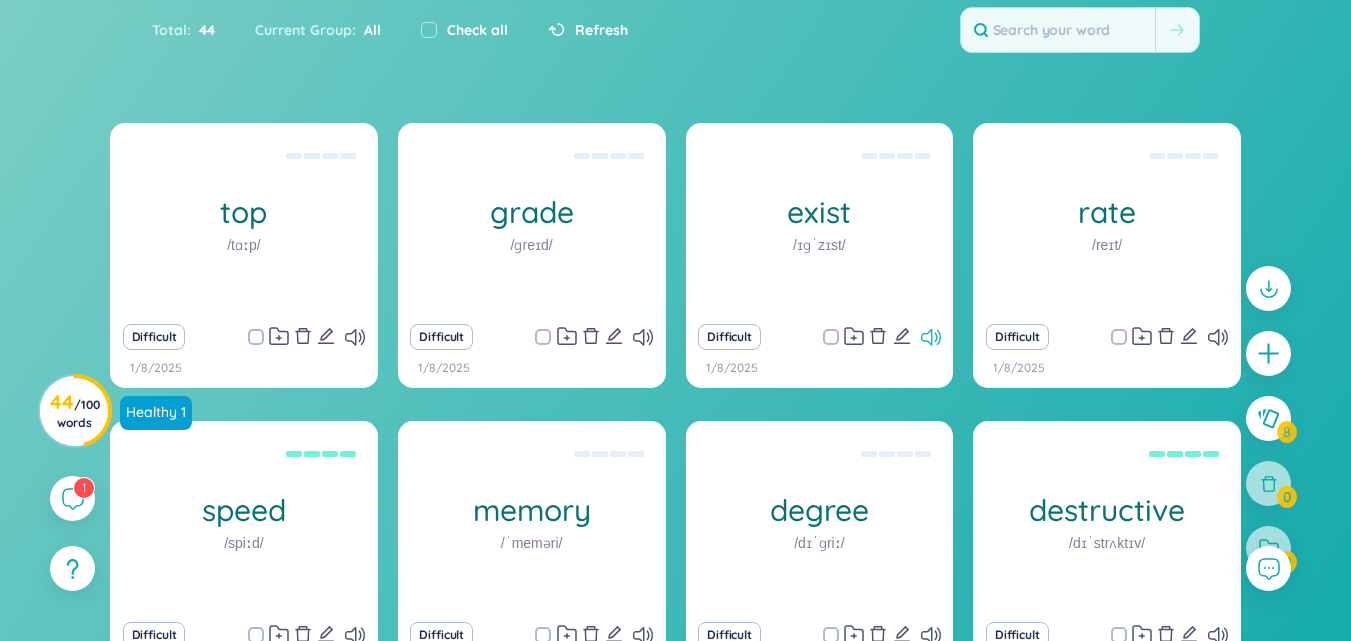 click 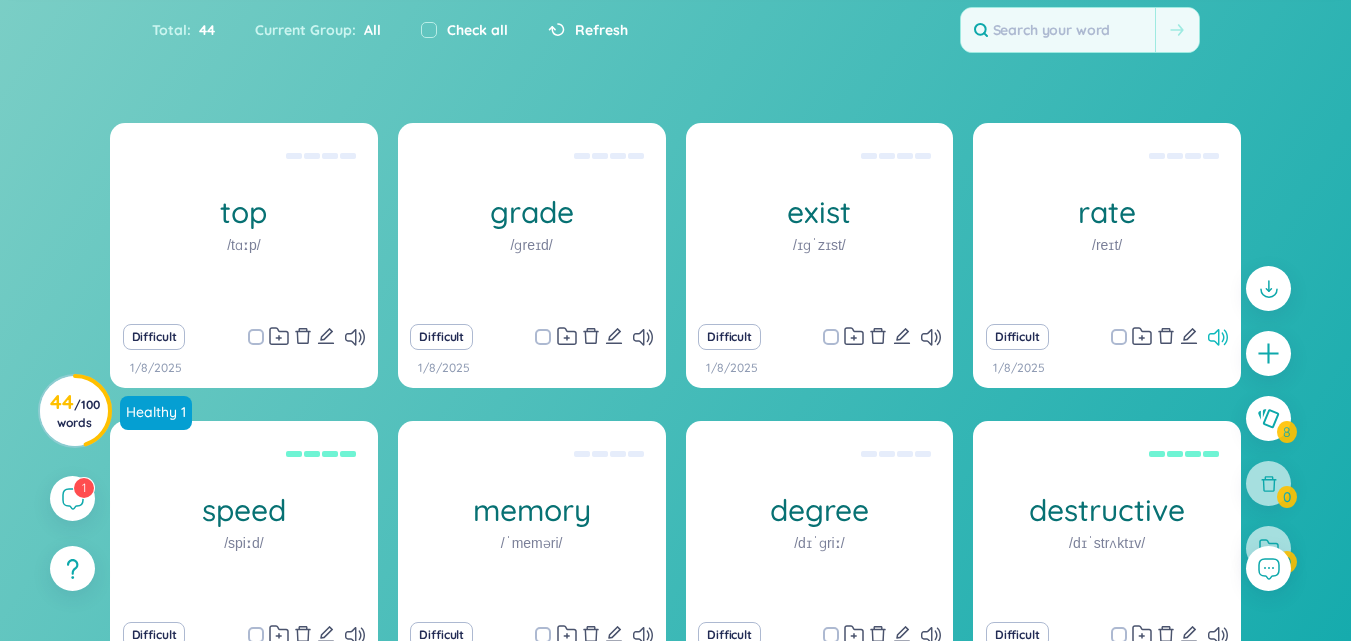 click 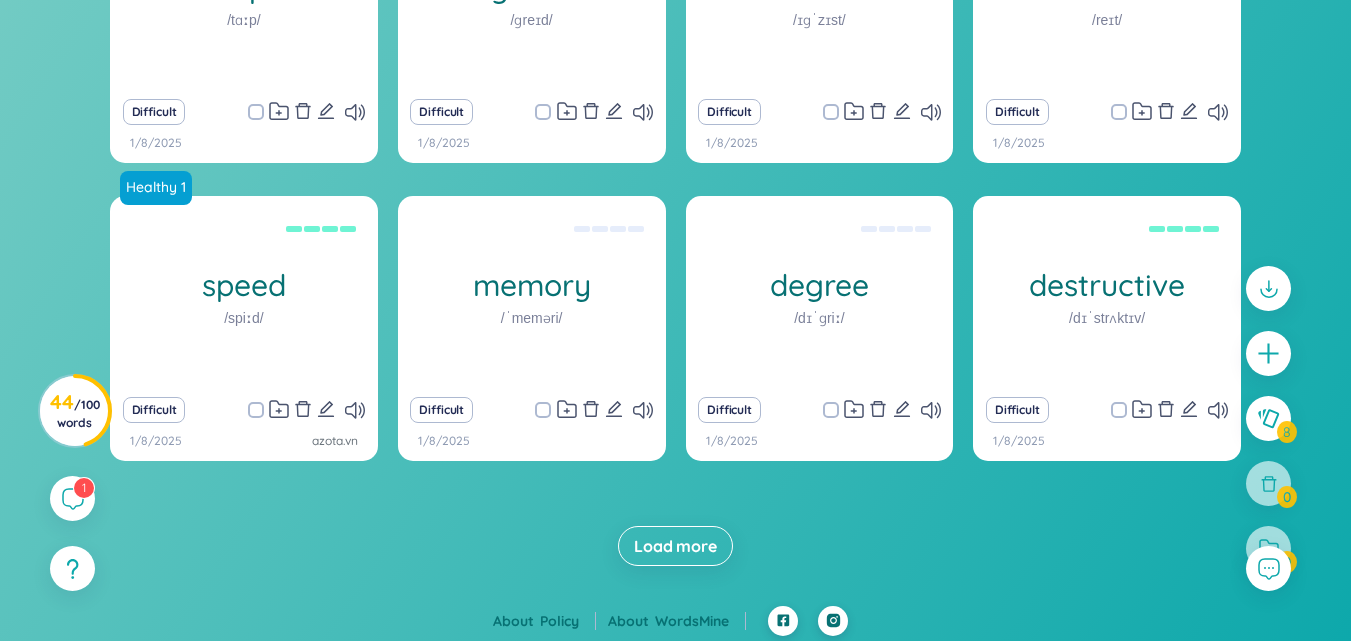 scroll, scrollTop: 370, scrollLeft: 0, axis: vertical 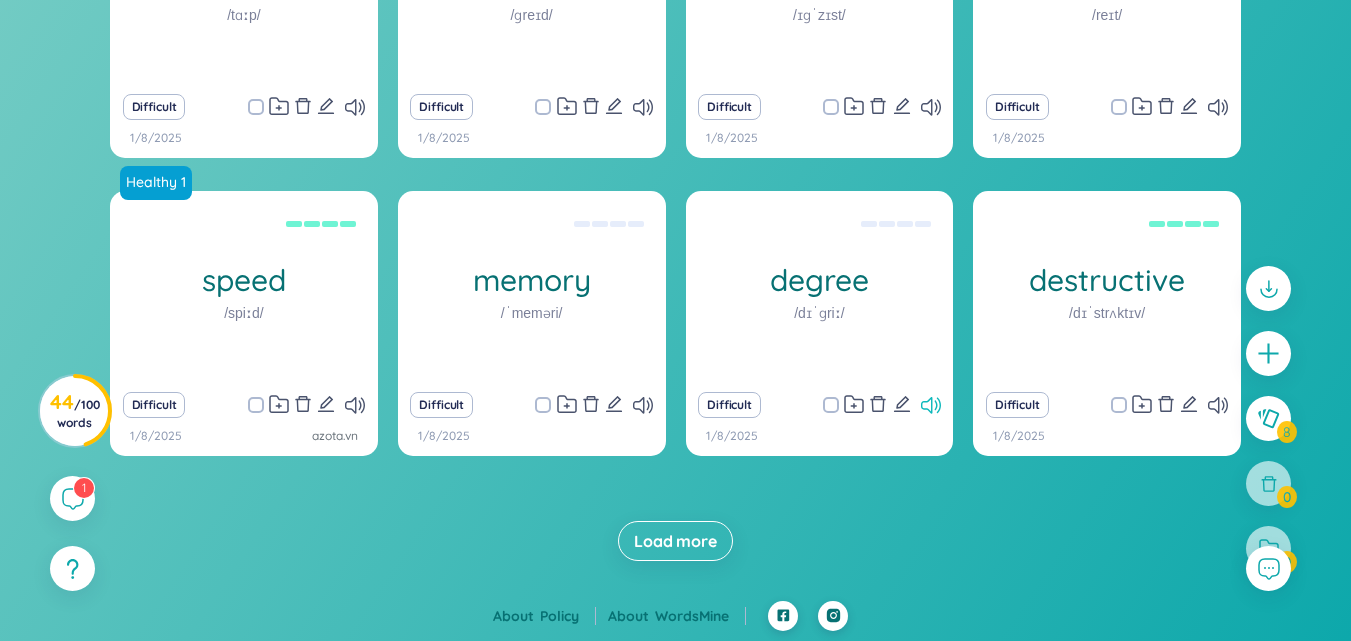 click 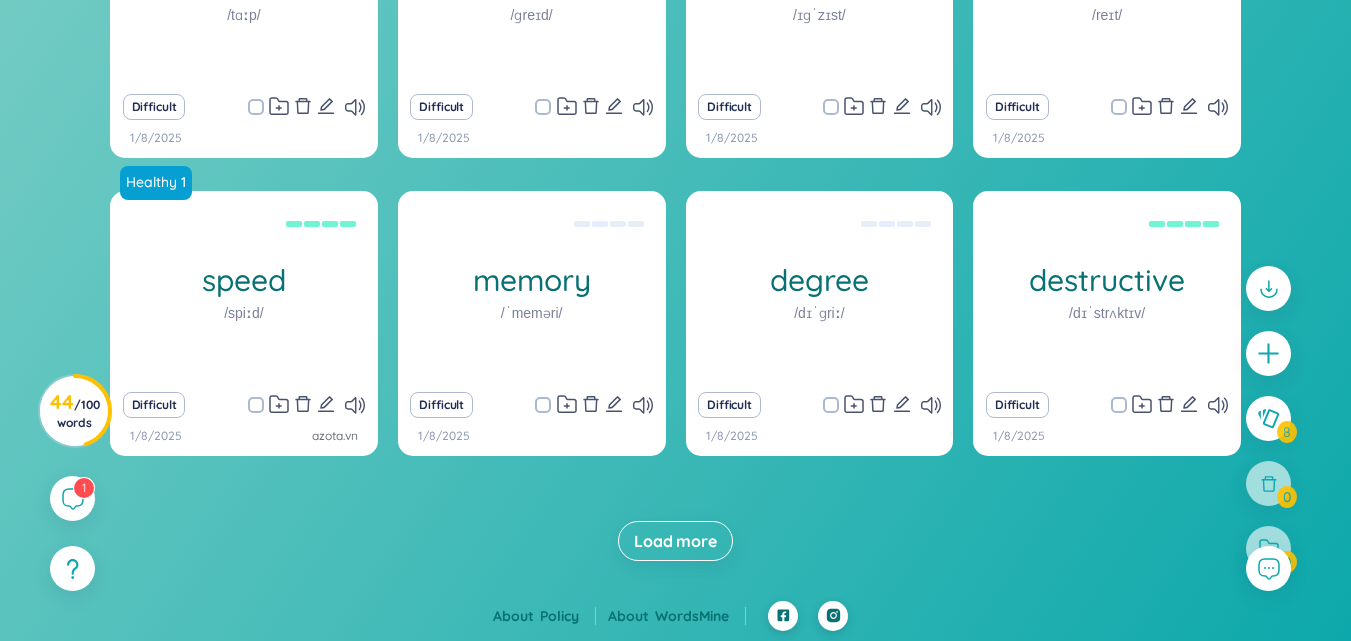 click on "Load more" at bounding box center (675, 541) 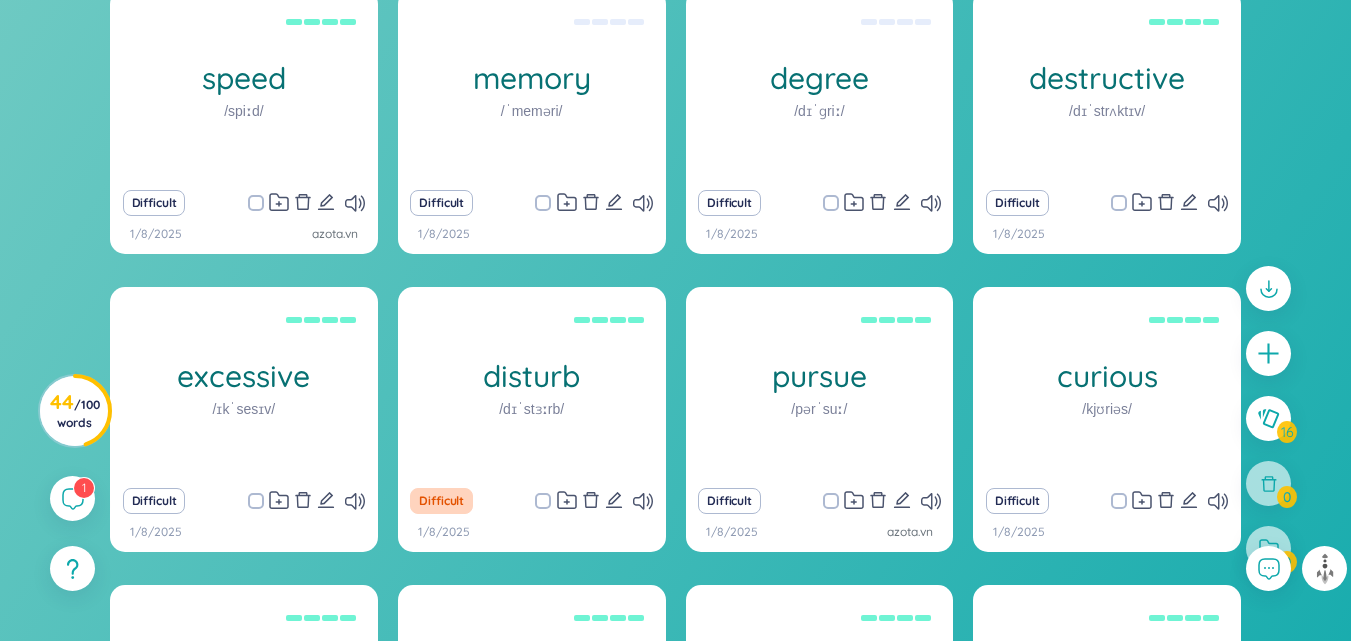 scroll, scrollTop: 966, scrollLeft: 0, axis: vertical 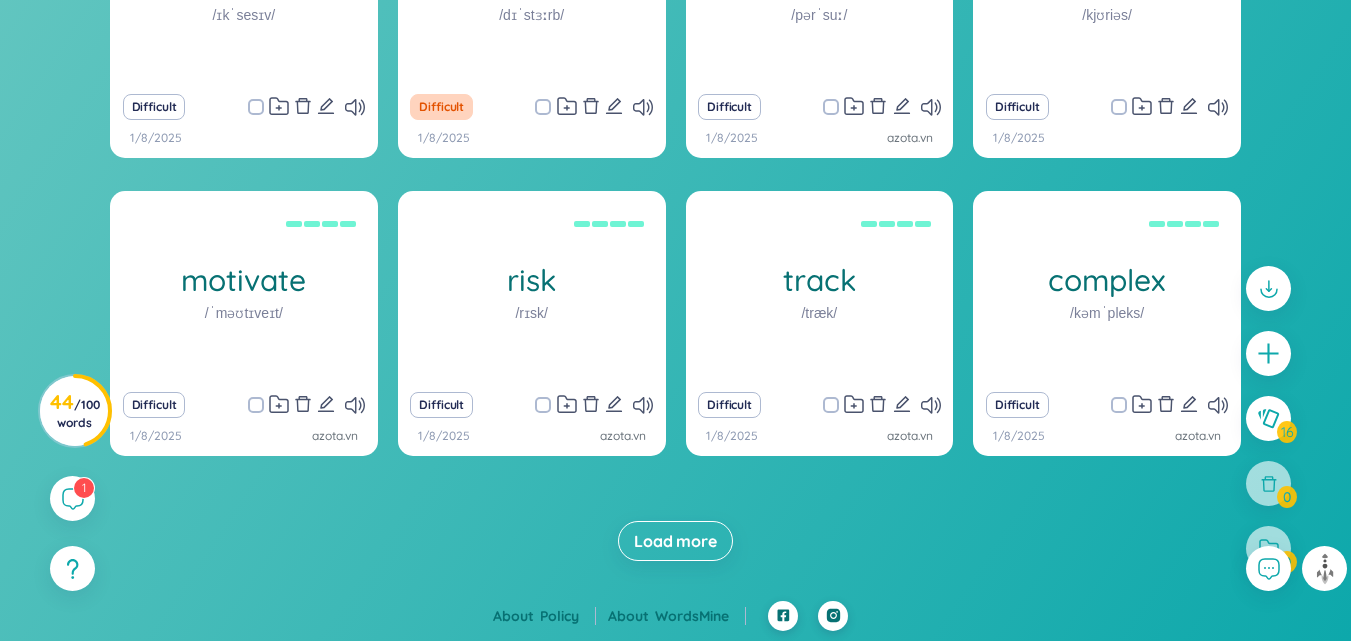 click on "Load more" at bounding box center [675, 541] 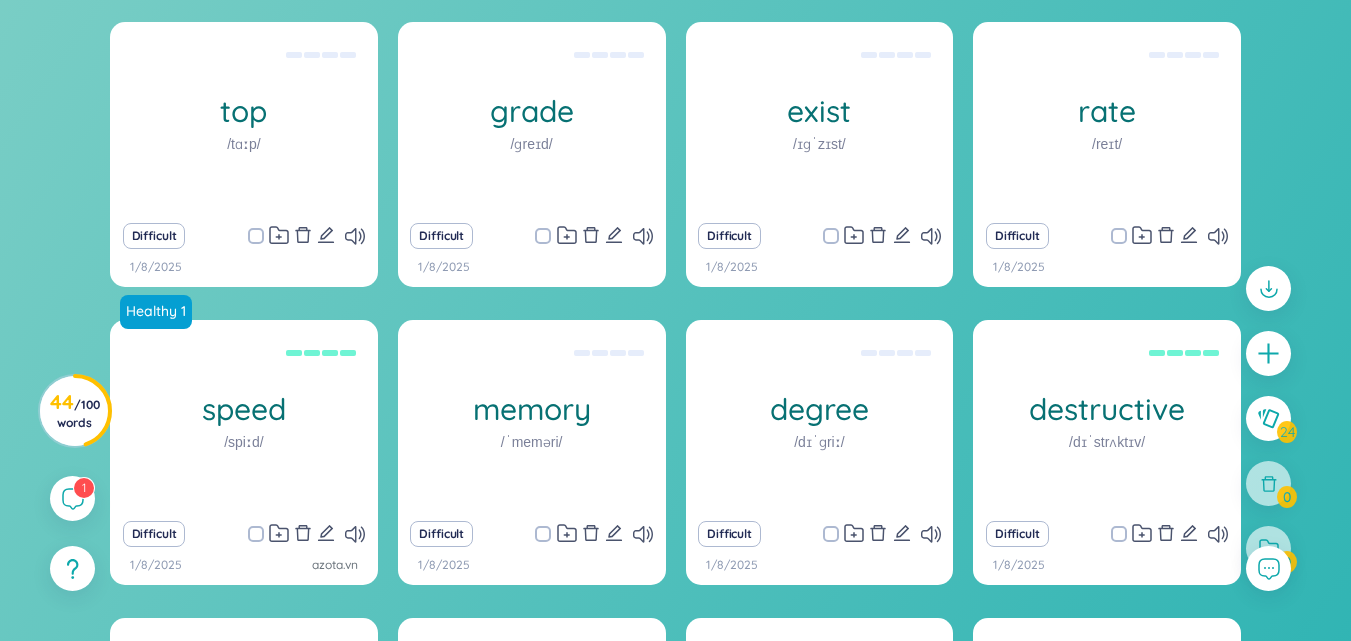 scroll, scrollTop: 390, scrollLeft: 0, axis: vertical 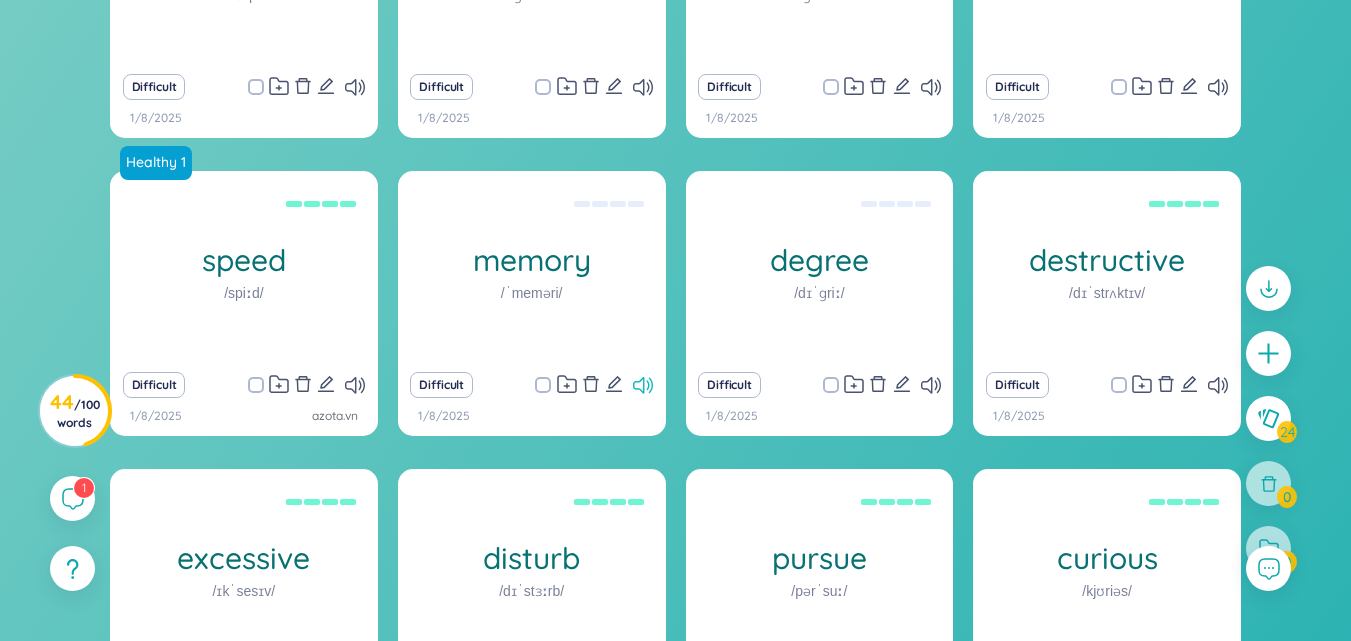click 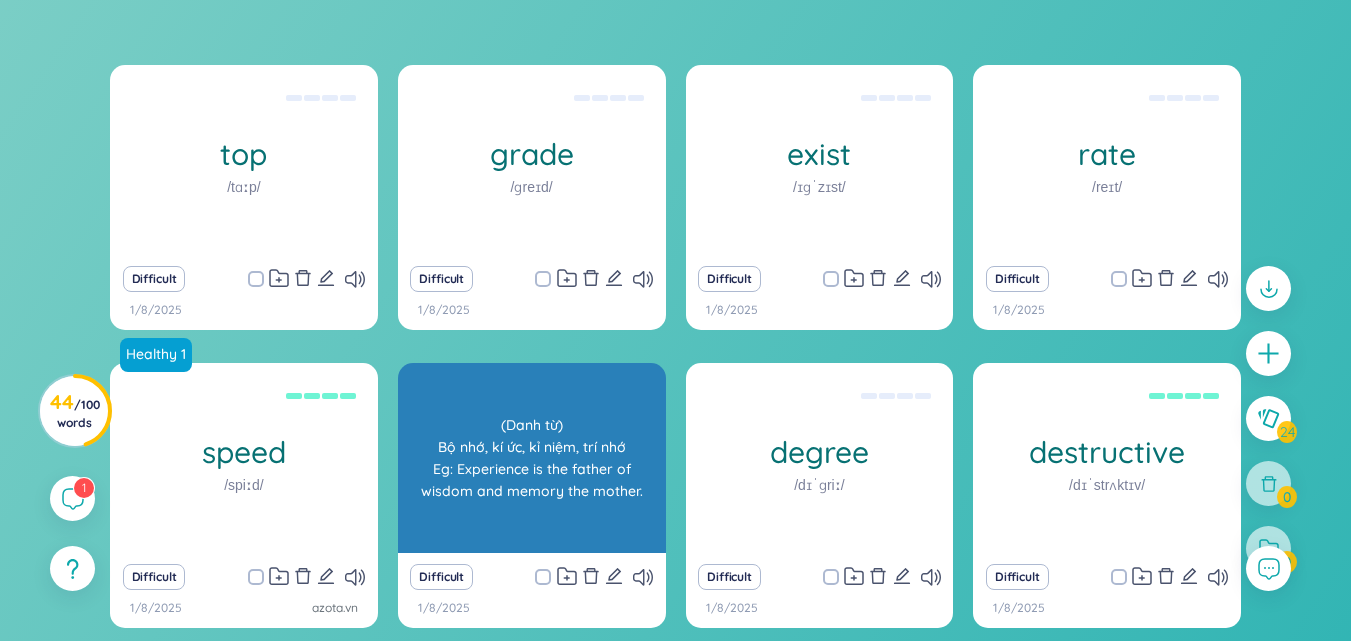 scroll, scrollTop: 0, scrollLeft: 0, axis: both 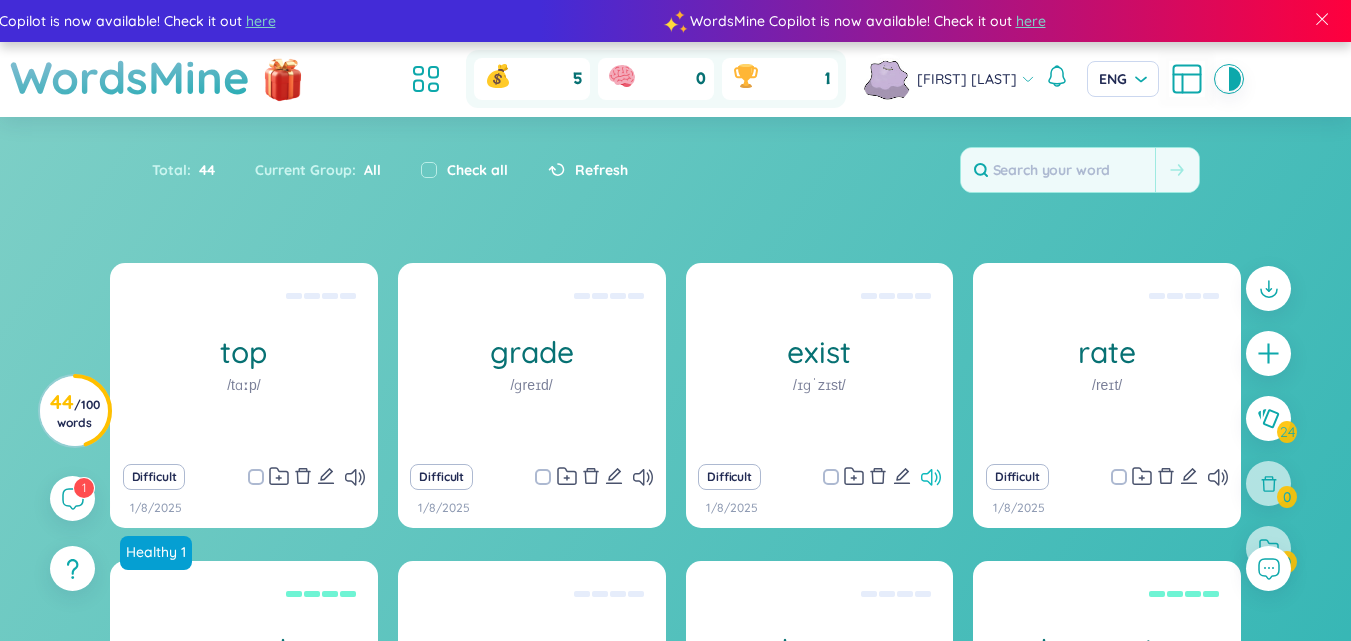 click 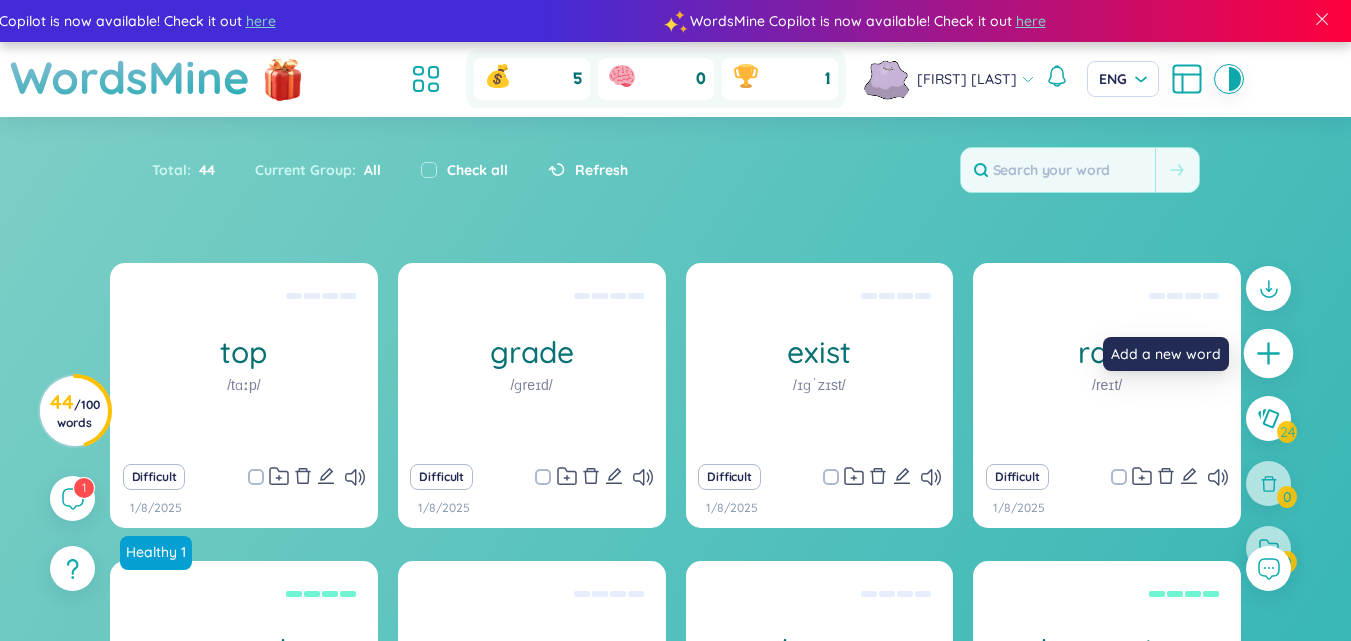 click 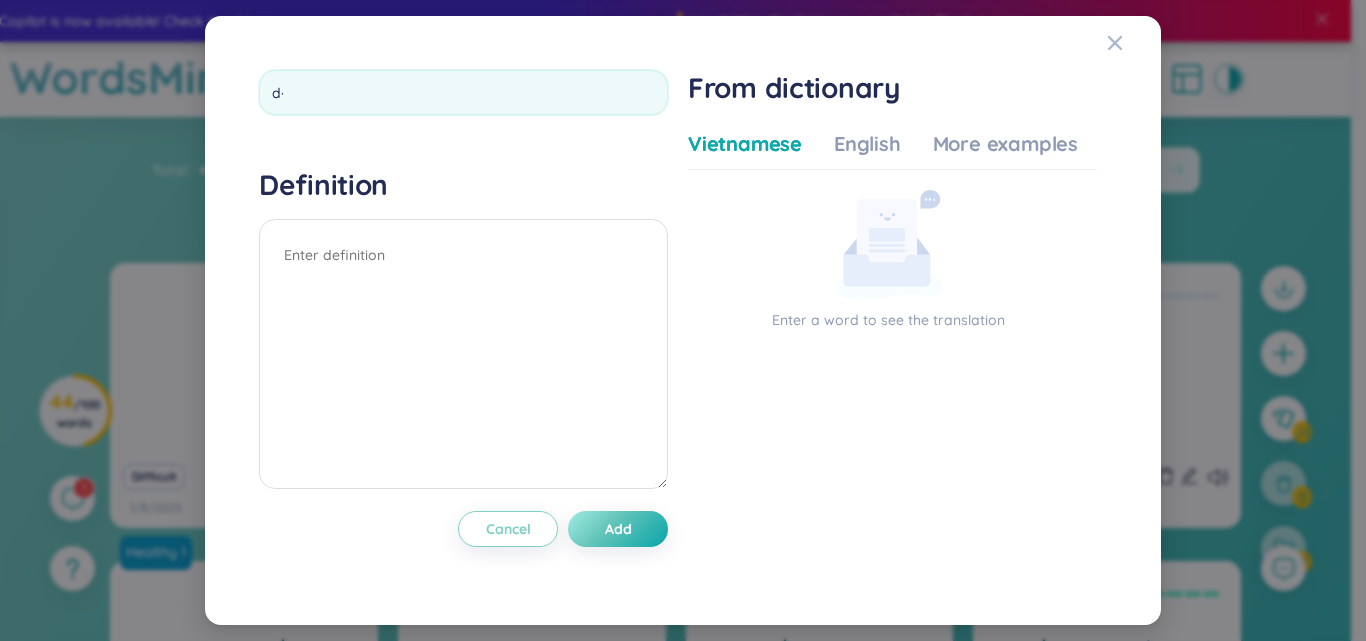 type on "d" 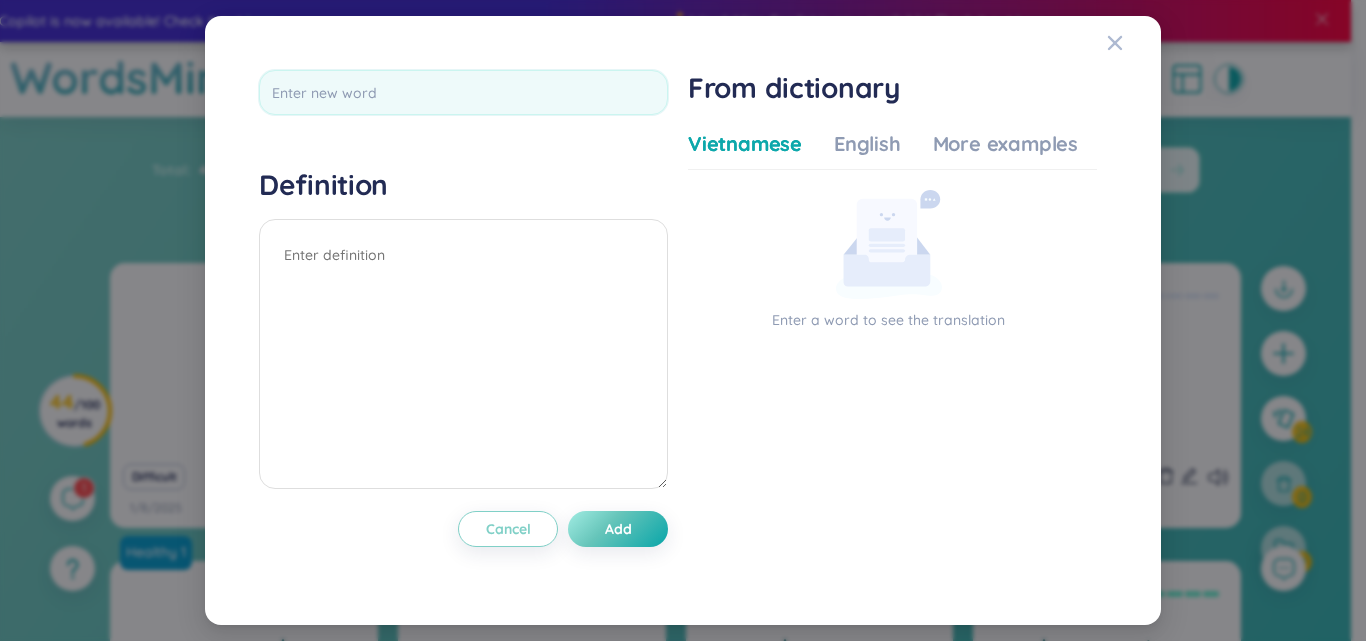 type on "đ" 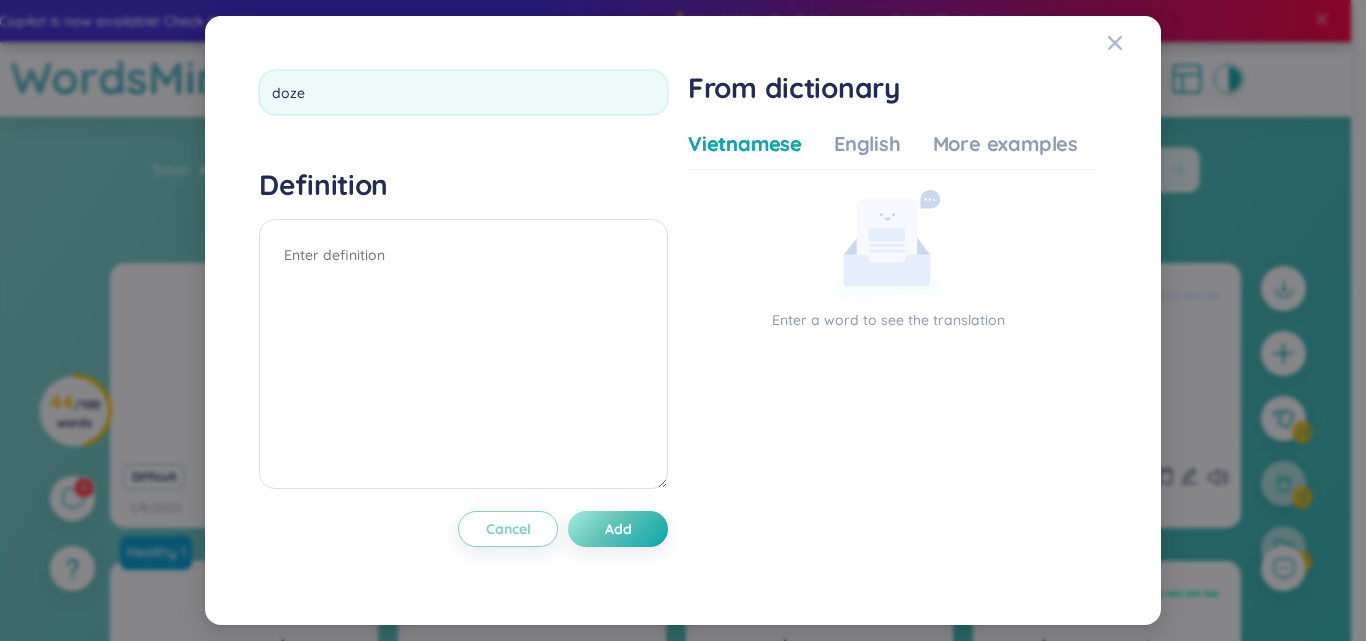 type on "dozen" 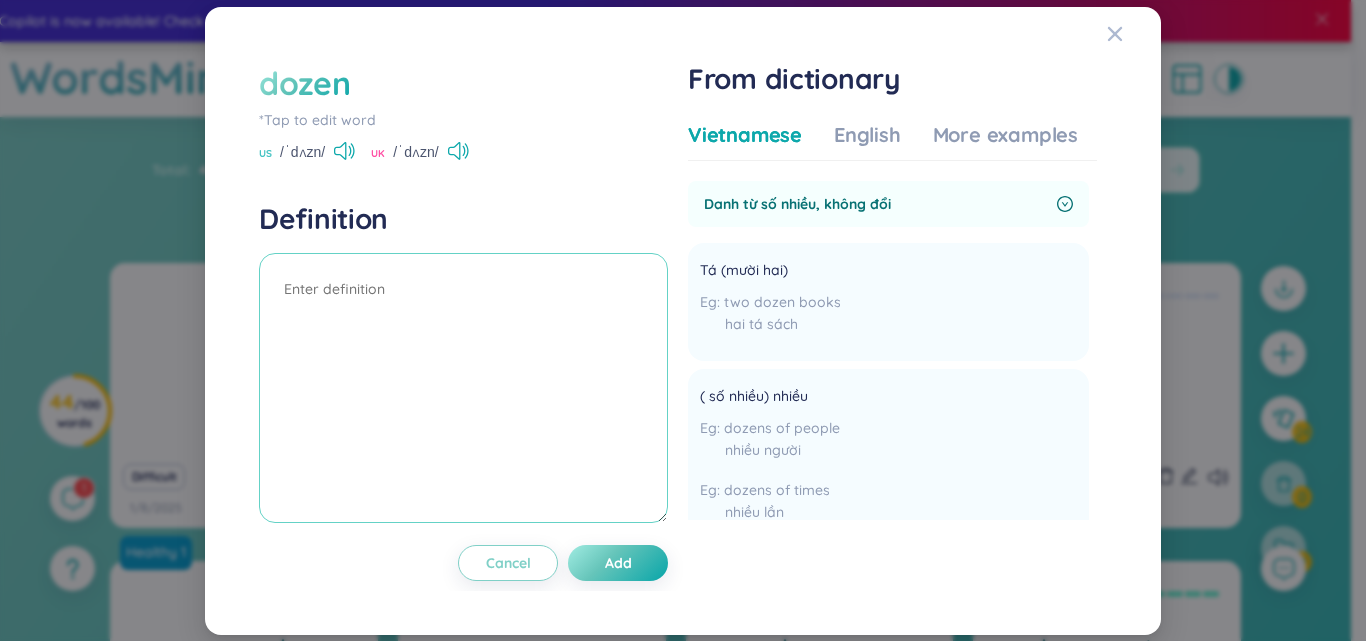 click at bounding box center [463, 388] 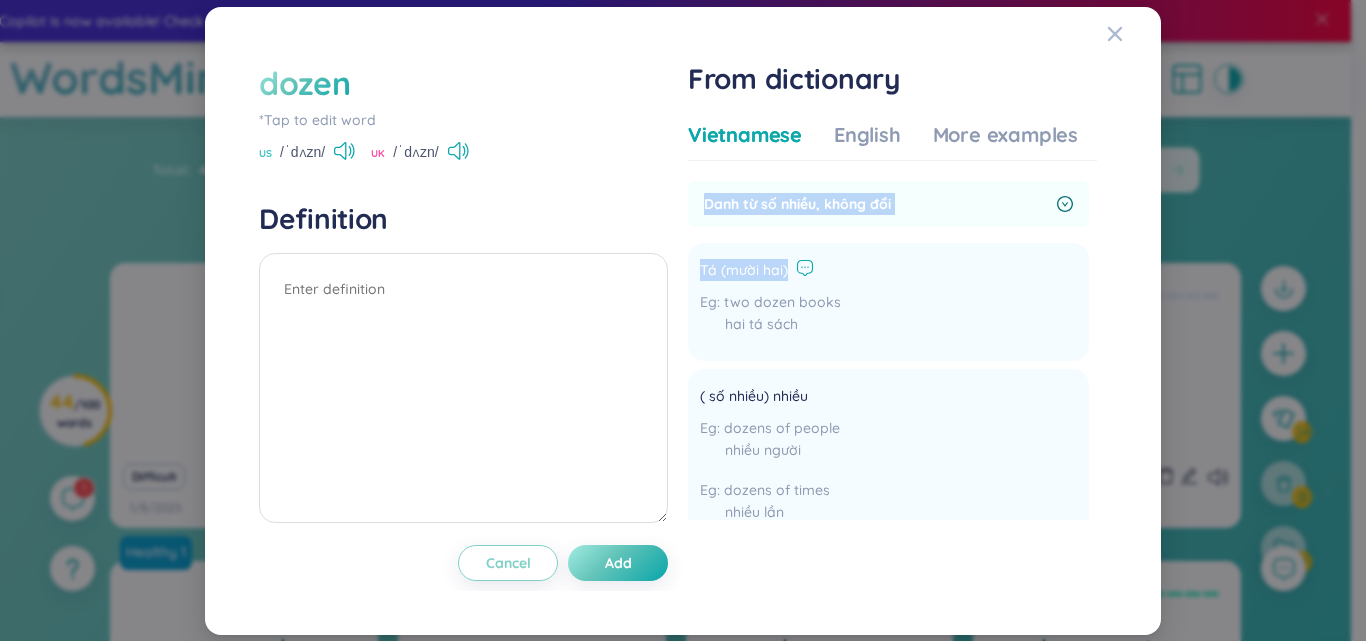 drag, startPoint x: 707, startPoint y: 198, endPoint x: 794, endPoint y: 275, distance: 116.18089 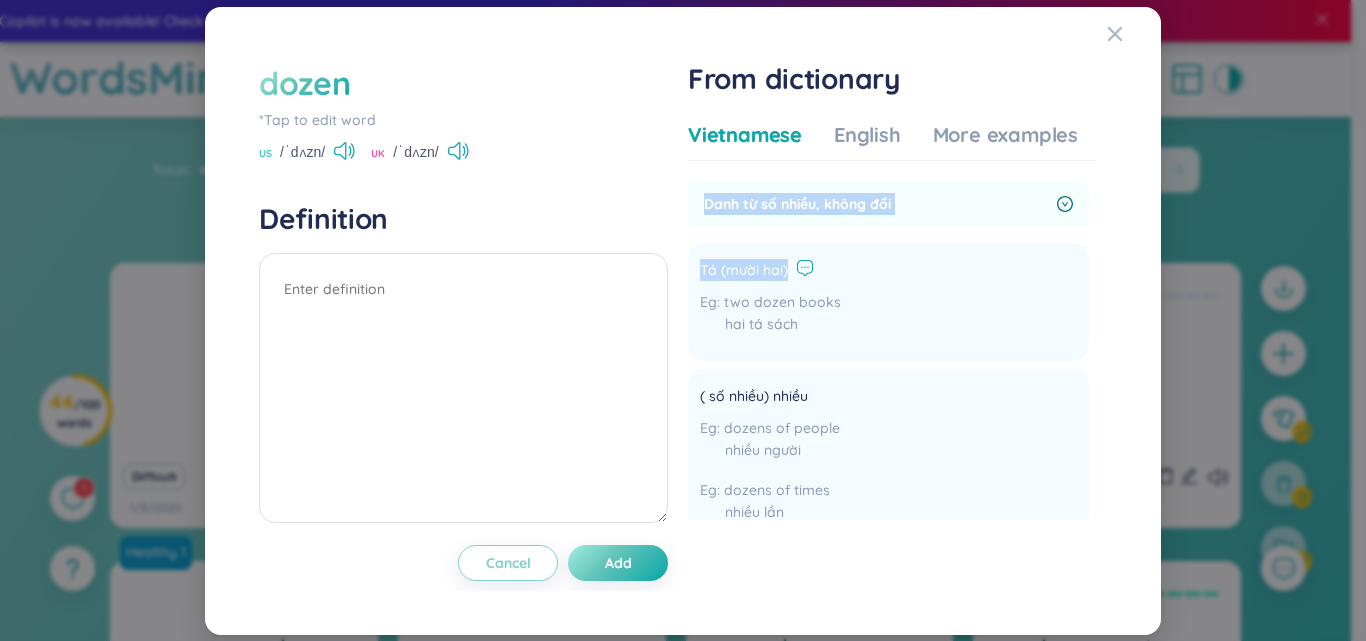 click on "Danh từ số nhiều,  không đổi Tá (mười hai) two dozen books hai tá sách Add ( số nhiều) nhiều dozens of people nhiều người dozens of times nhiều lần Add ( số nhiều) bộ 12 cái to pack things in dozens đóng thành bộ 12 cái, đóng thành từng tá Add Baker's (devil's, printer's long) dozen Add Tá 13 cái (một cái làm hoa hồng) to talk (go) nineteen to the dozen nói liến láu liên miên Add Toán & tin một tá Add Xây dựng tá Added" at bounding box center (888, 523) 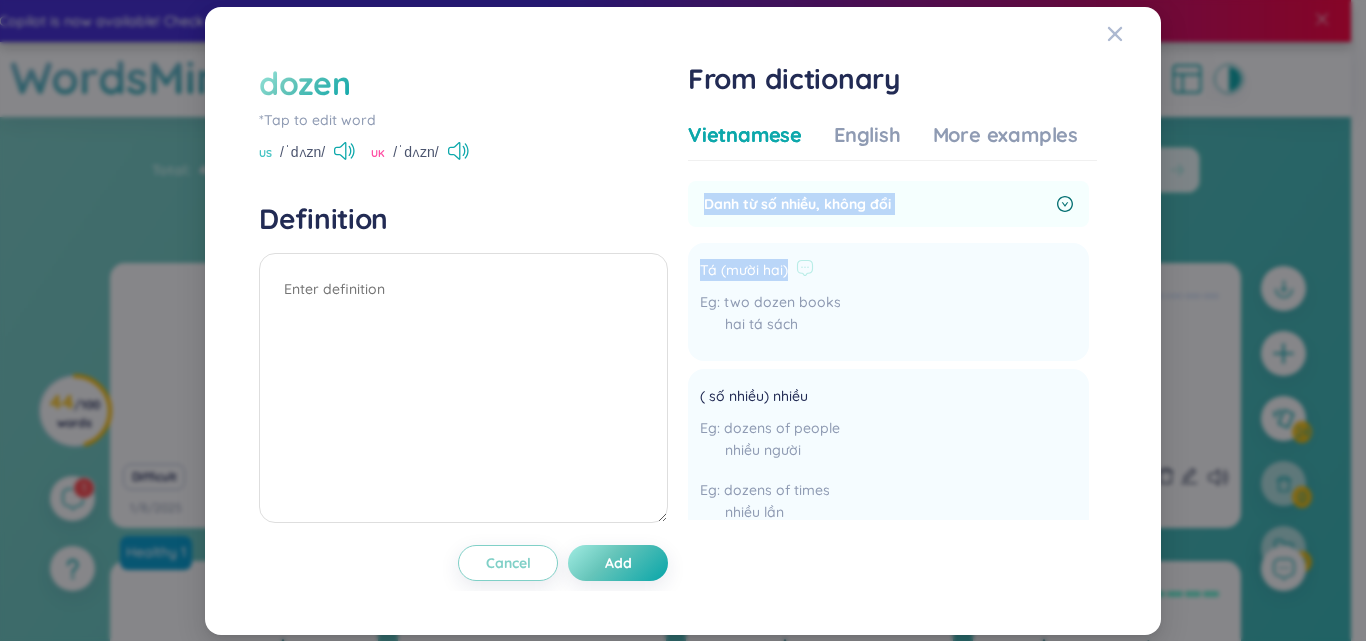 copy on "Danh từ số nhiều,  không đổi Tá (mười hai)" 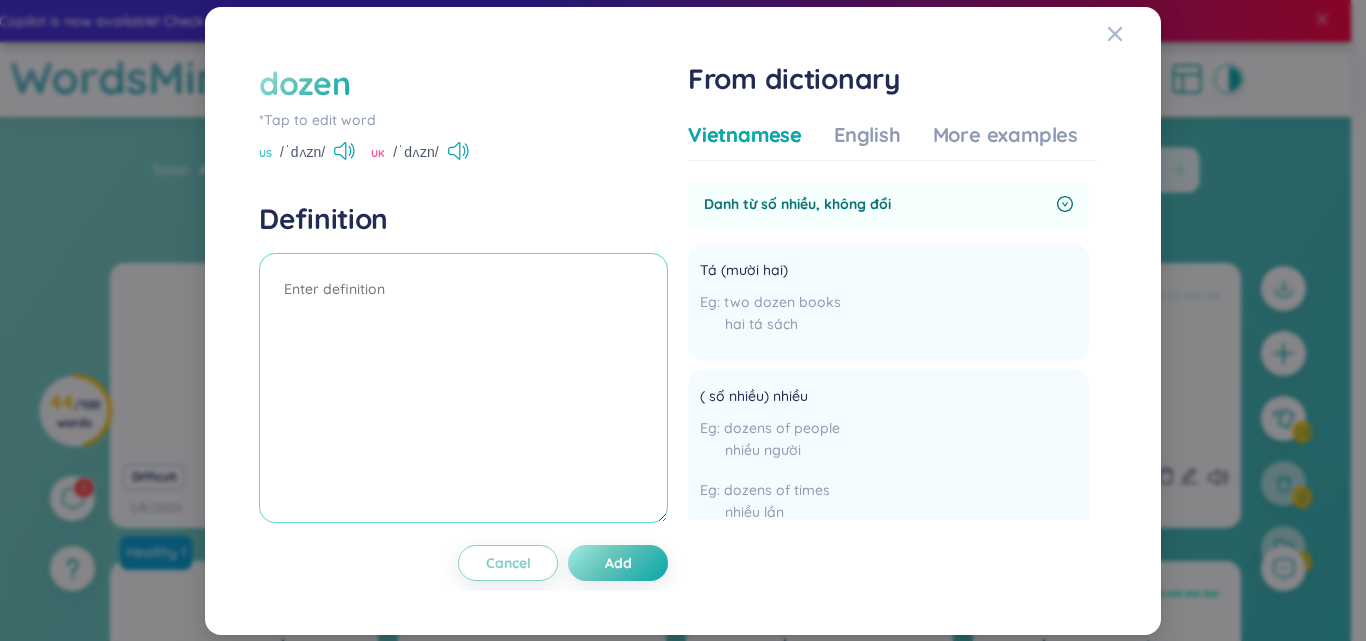 click at bounding box center [463, 388] 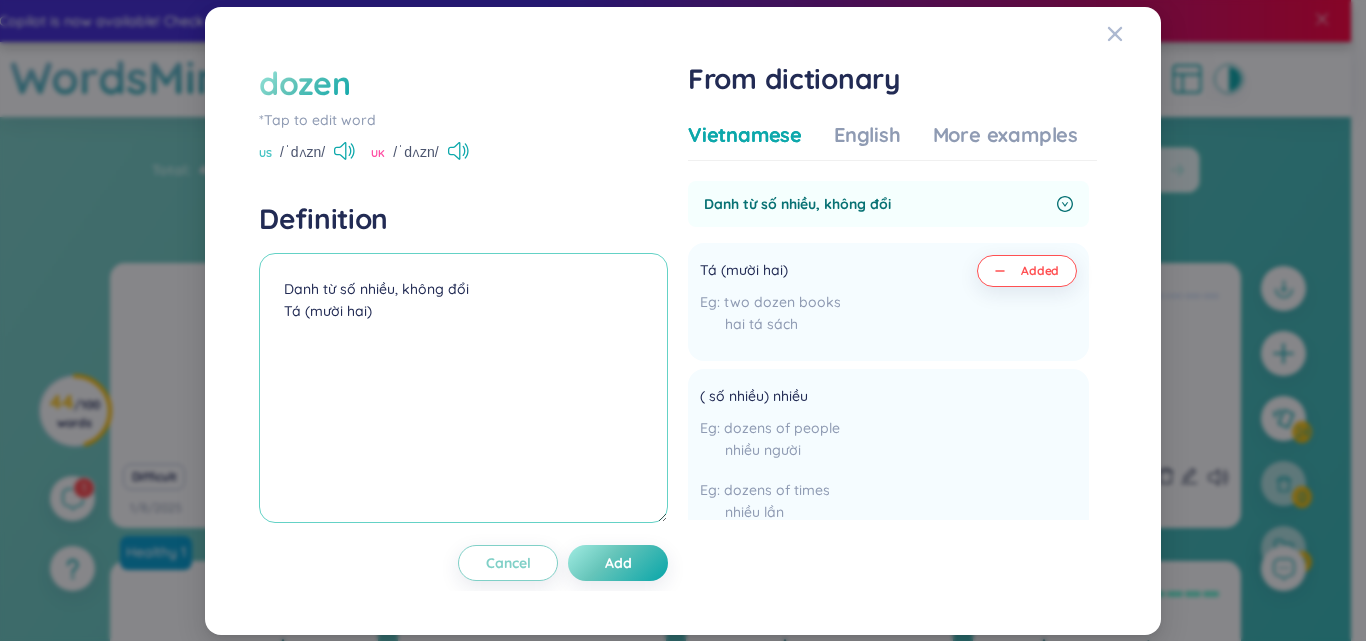 drag, startPoint x: 493, startPoint y: 284, endPoint x: 336, endPoint y: 290, distance: 157.11461 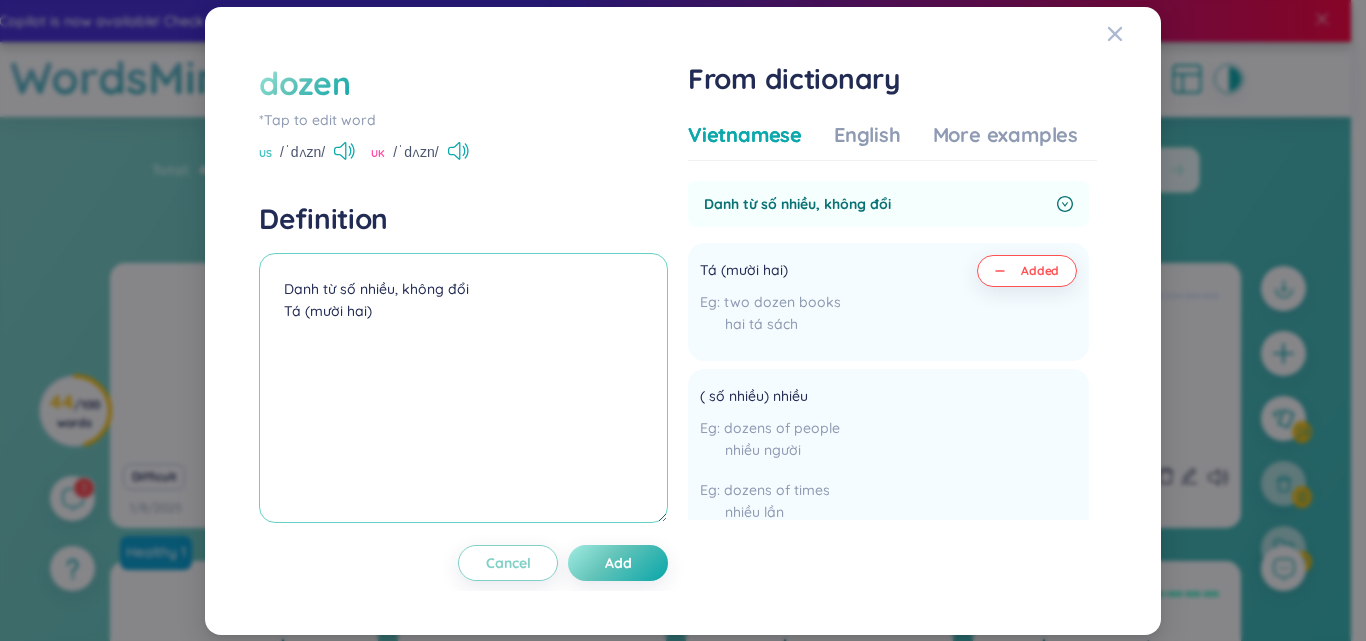 click on "Danh từ số nhiều, không đổi
Tá (mười hai)" at bounding box center [463, 388] 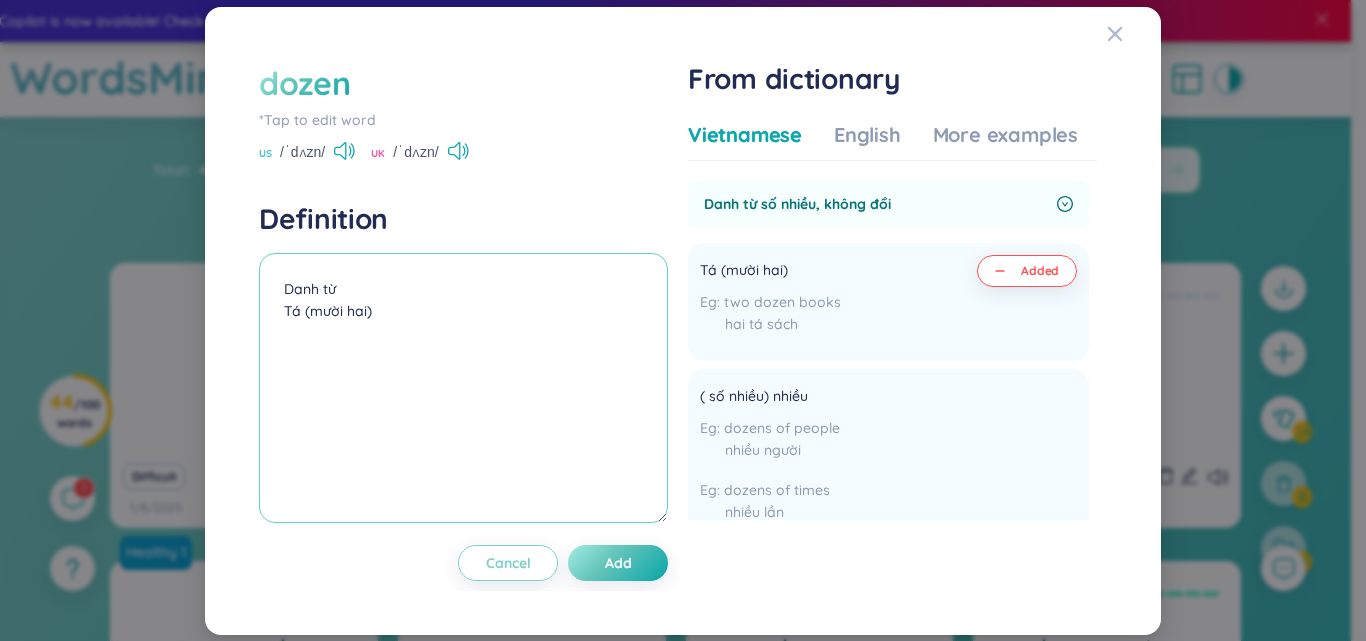 click on "Danh từ
Tá (mười hai)" at bounding box center [463, 388] 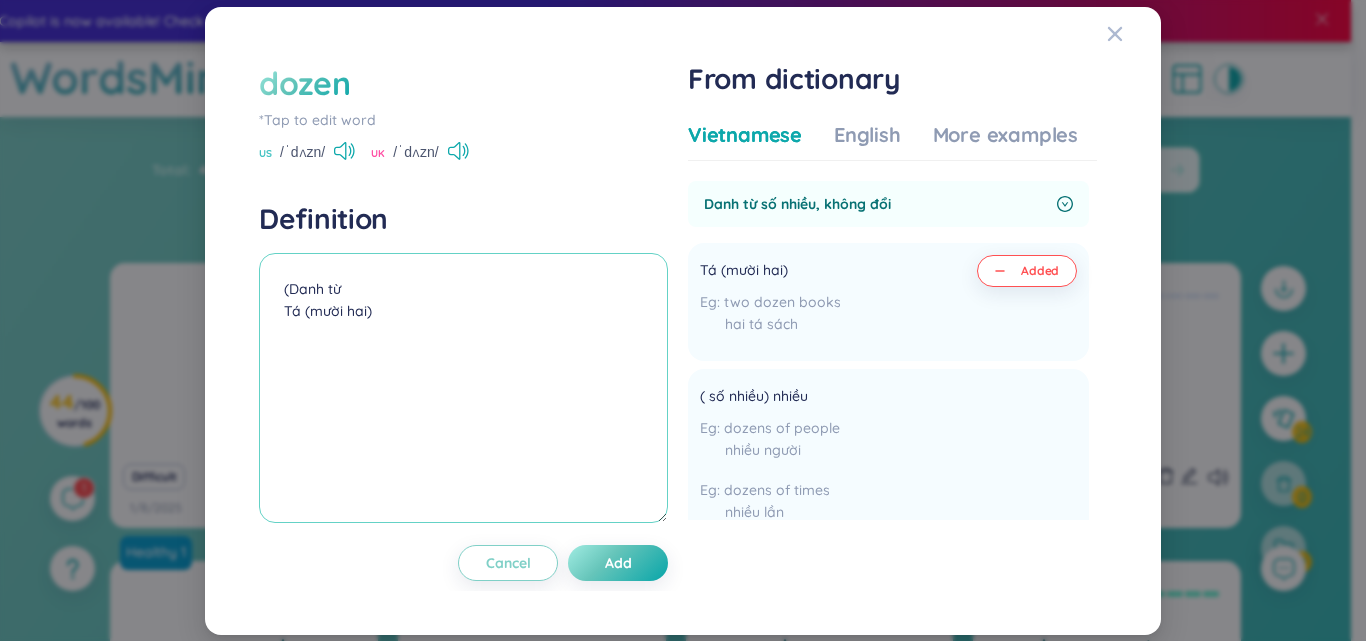 click on "(Danh từ
Tá (mười hai)" at bounding box center [463, 388] 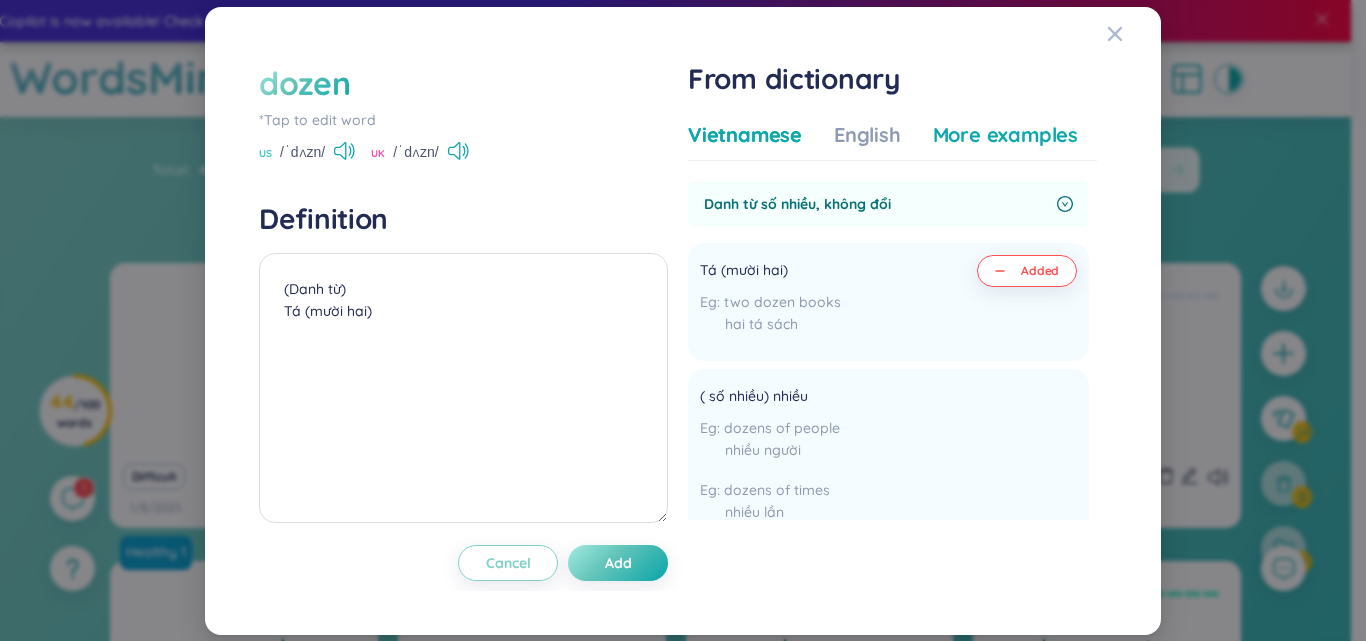 click on "More examples" at bounding box center (1005, 135) 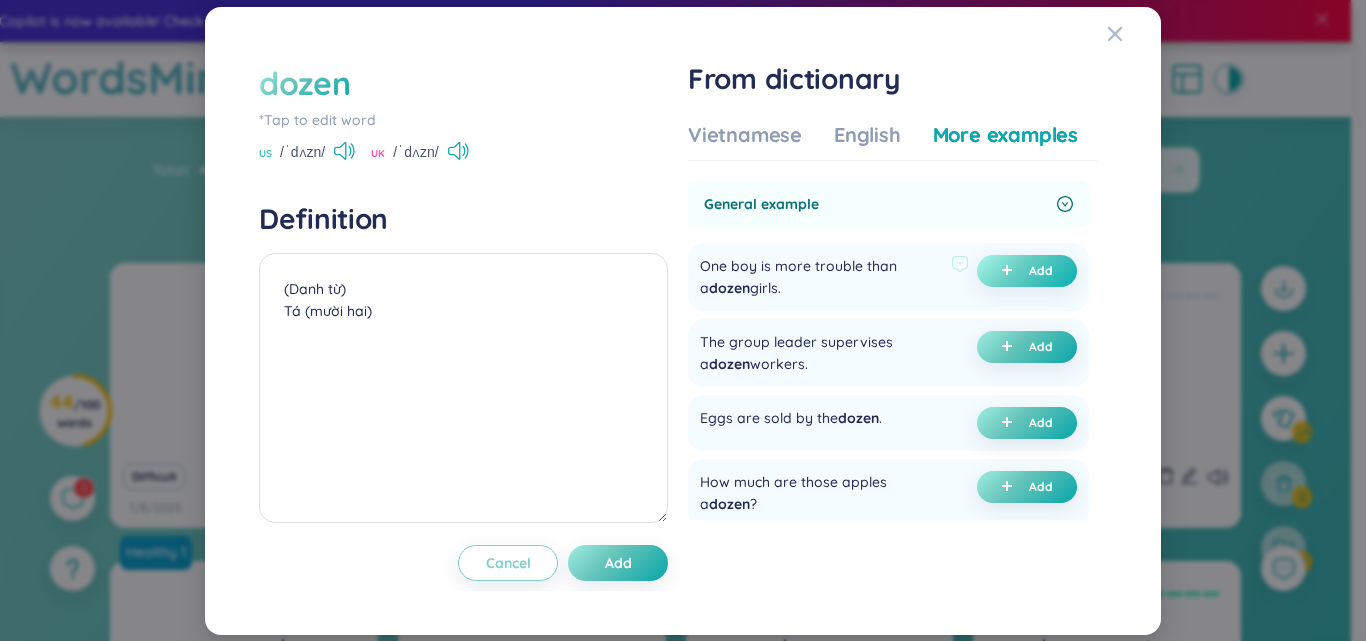 click on "Add" at bounding box center [1027, 271] 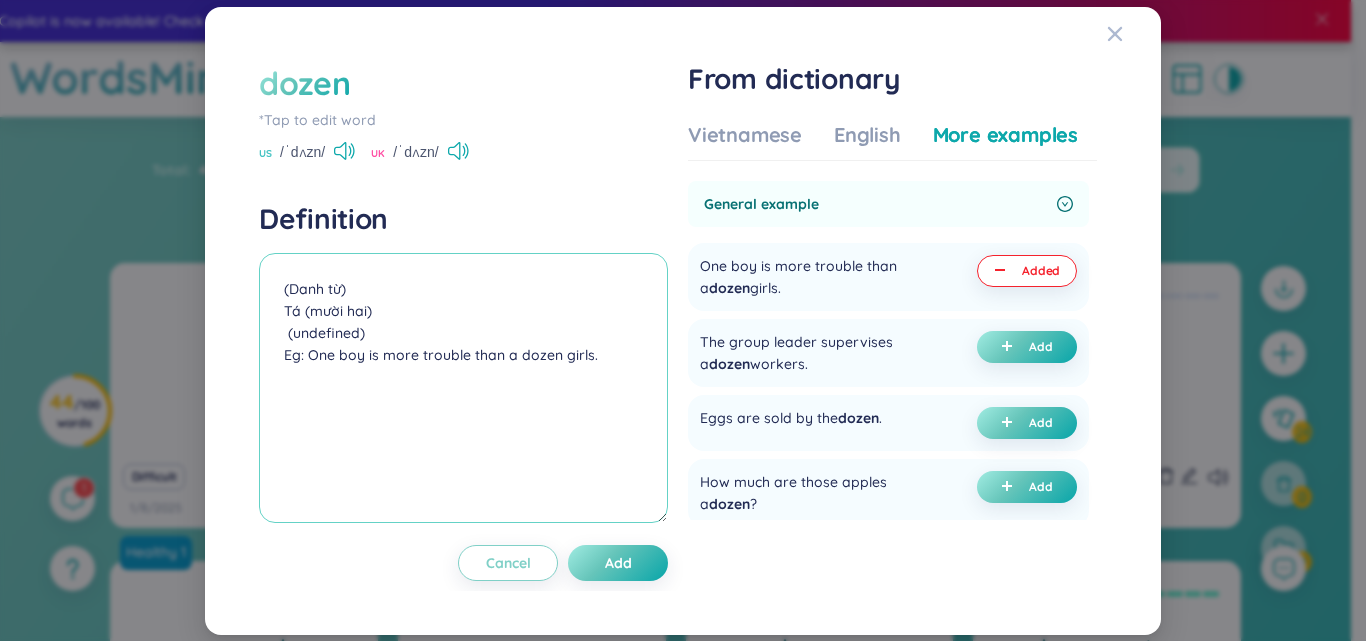 drag, startPoint x: 379, startPoint y: 340, endPoint x: 248, endPoint y: 334, distance: 131.13733 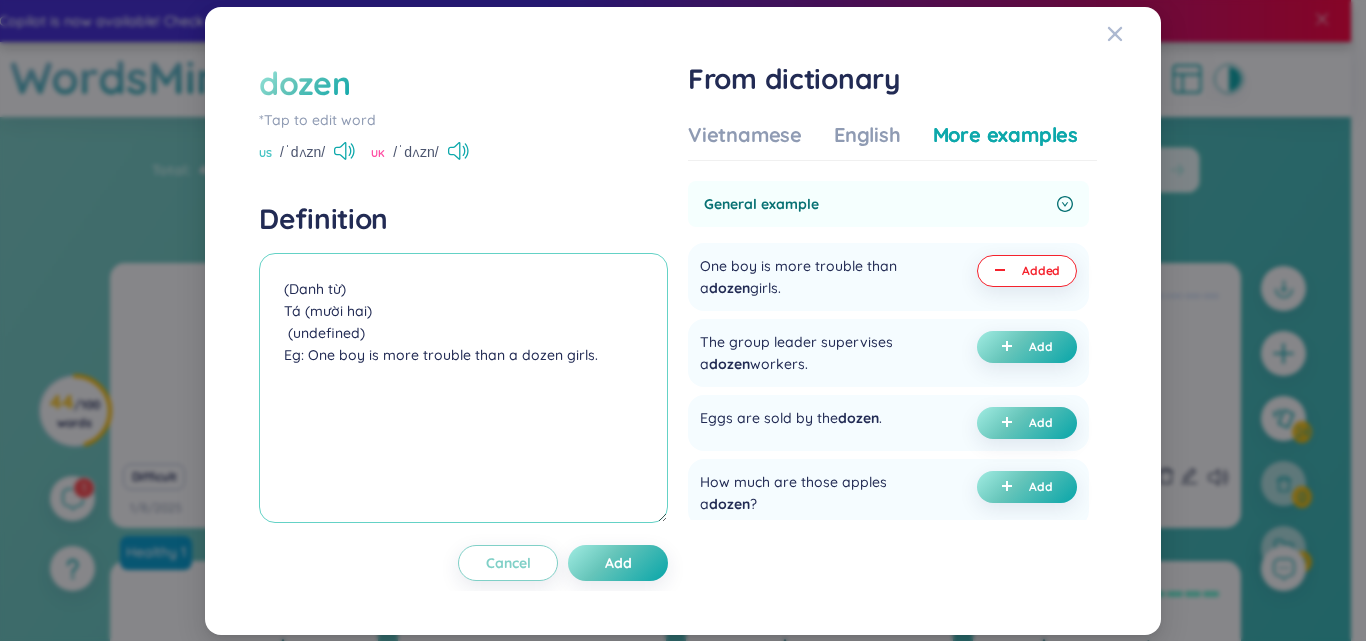 click on "dozen *Tap to edit word US /ˈdʌzn/ UK /ˈdʌzn/ Definition (Danh từ)
Tá (mười hai)
(undefined)
Eg: One boy is more trouble than a dozen girls.
Cancel Add From dictionary Vietnamese English More examples Danh từ số nhiều,  không đổi Tá (mười hai) two dozen books hai tá sách Added ( số nhiều) nhiều dozens of people nhiều người dozens of times nhiều lần Add ( số nhiều) bộ 12 cái to pack things in dozens đóng thành bộ 12 cái, đóng thành từng tá Add Baker's (devil's, printer's long) dozen Add Tá 13 cái (một cái làm hoa hồng) to talk (go) nineteen to the dozen nói liến láu liên miên Add Toán & tin một tá Add Xây dựng tá Added Premium  Feature Upgrade to view Nâng cấp tài khoản để có nhiều định nghĩa hơn No data to display General example One boy is more trouble than a  dozen  girls.  Added The group leader supervises a  dozen  workers. Add Eggs are sold by the  dozen . Add How much are those apples a  dozen ? ." at bounding box center (683, 321) 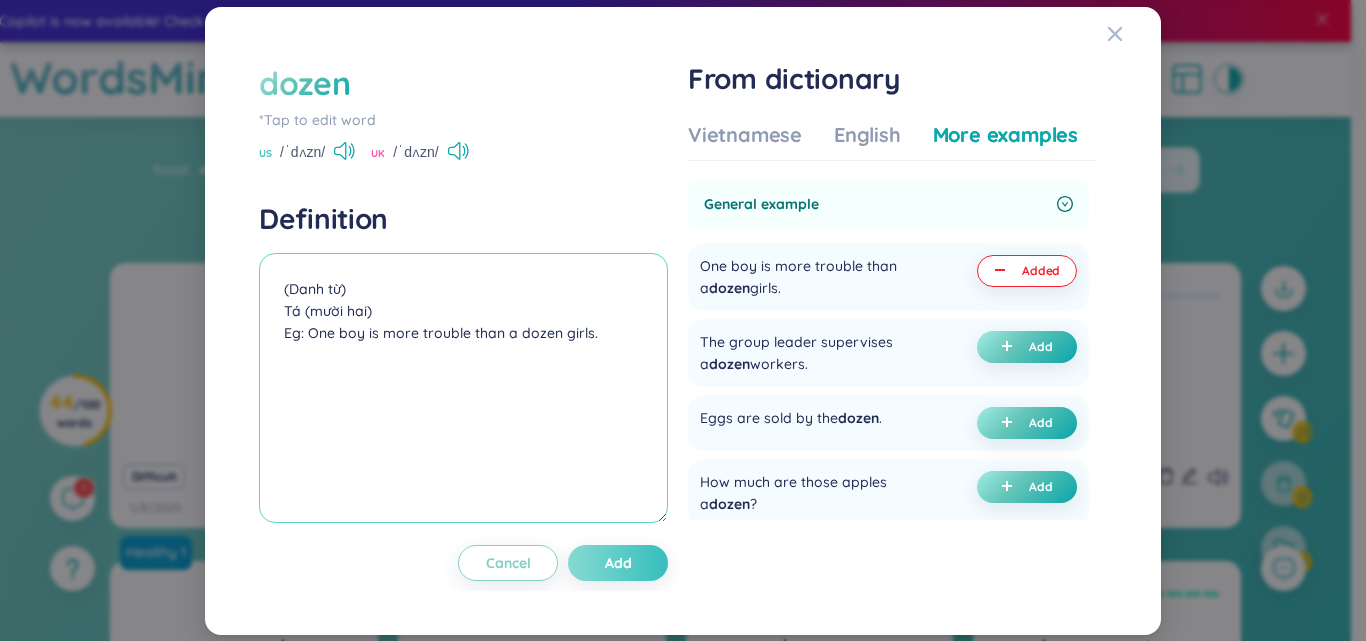 type on "(Danh từ)
Tá (mười hai)
Eg: One boy is more trouble than a dozen girls." 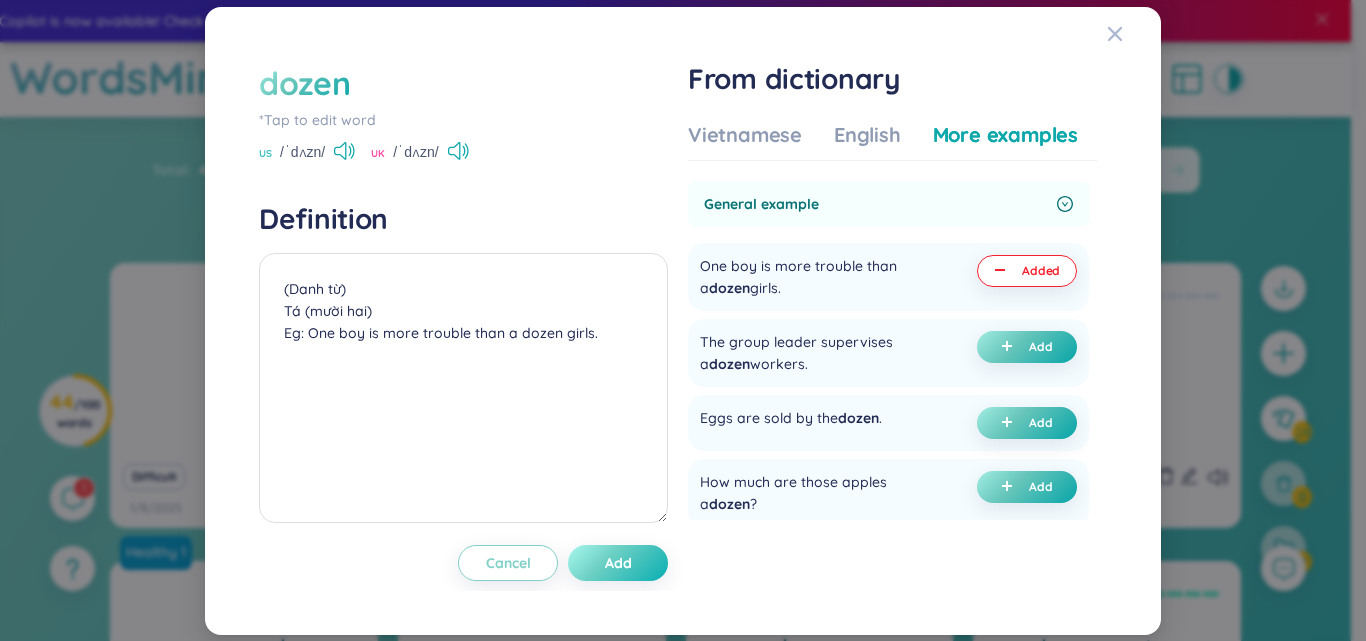 click on "Add" at bounding box center (618, 563) 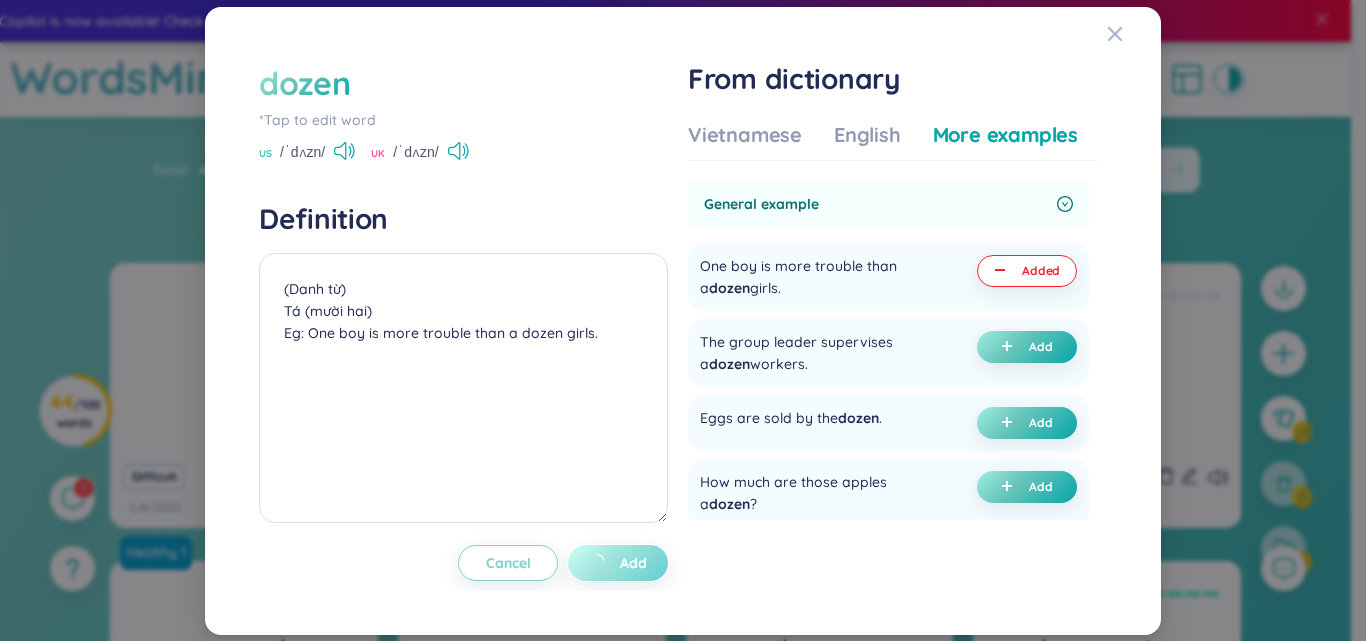 click on "Add" at bounding box center (618, 563) 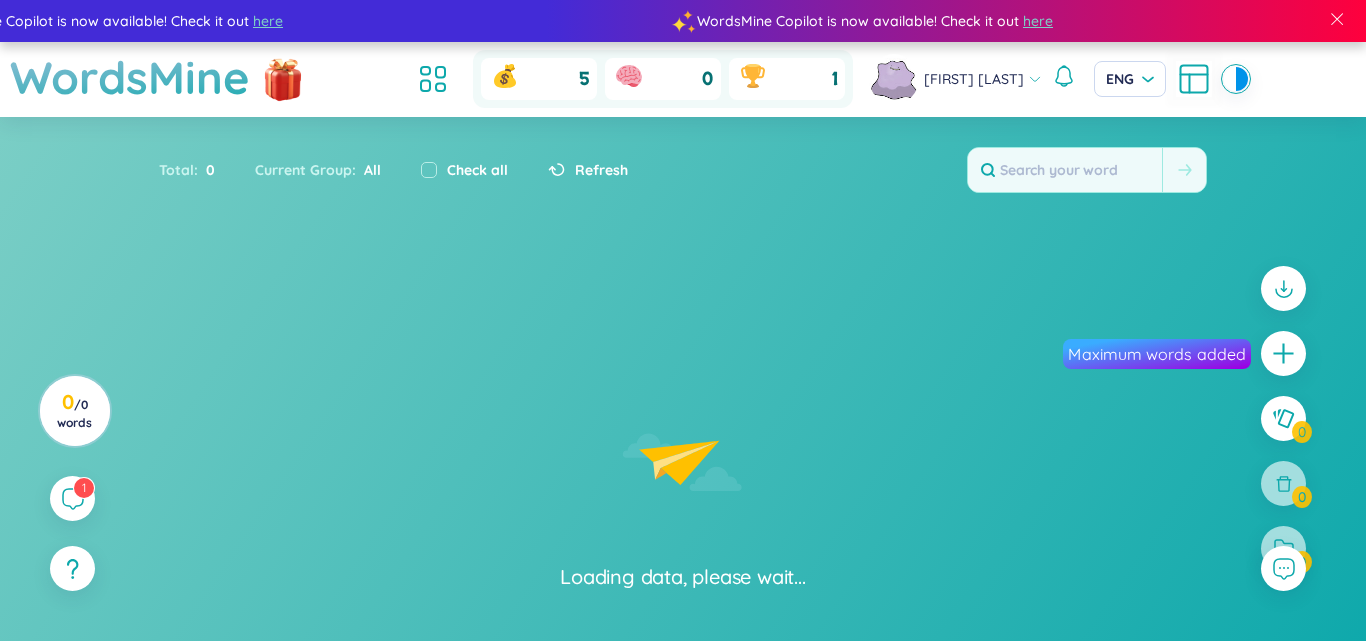 scroll, scrollTop: 0, scrollLeft: 0, axis: both 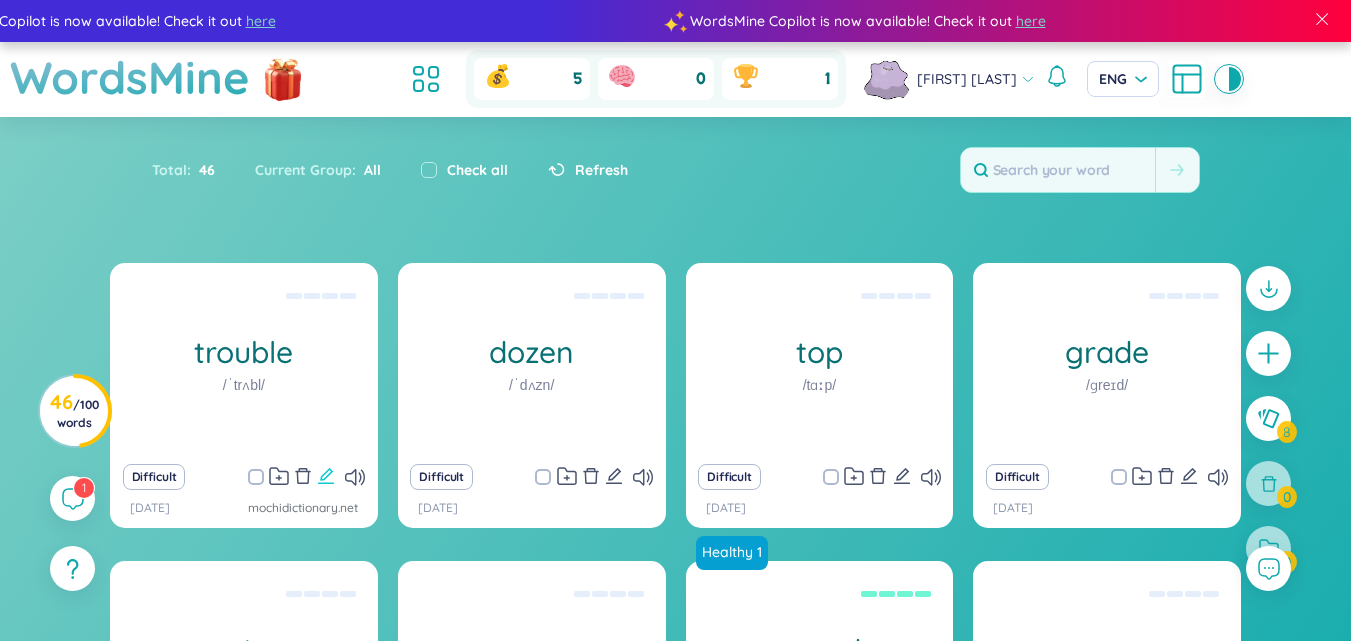 click 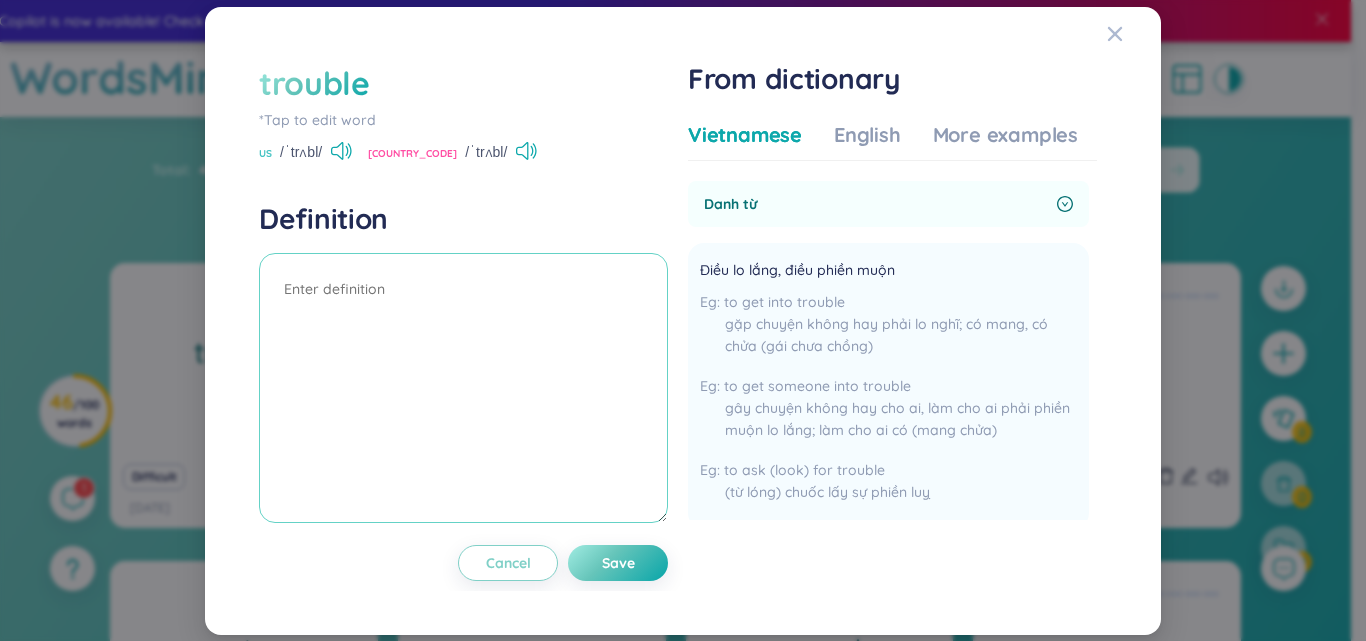 click at bounding box center [463, 388] 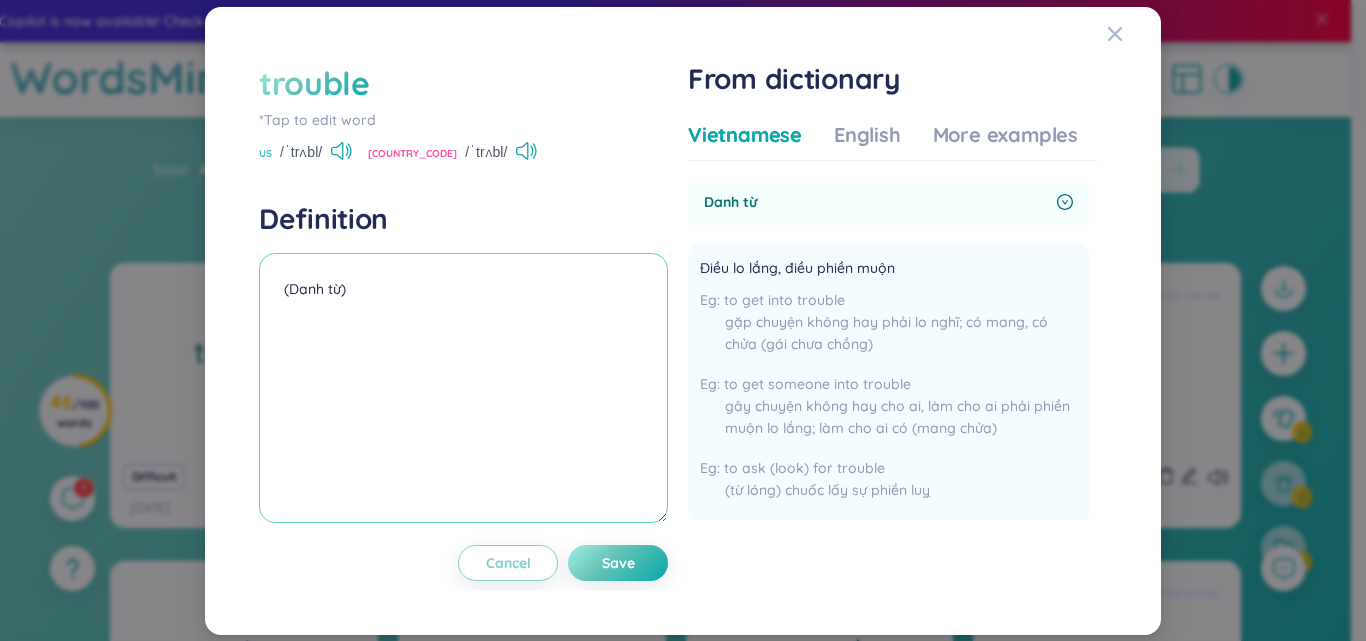 scroll, scrollTop: 0, scrollLeft: 0, axis: both 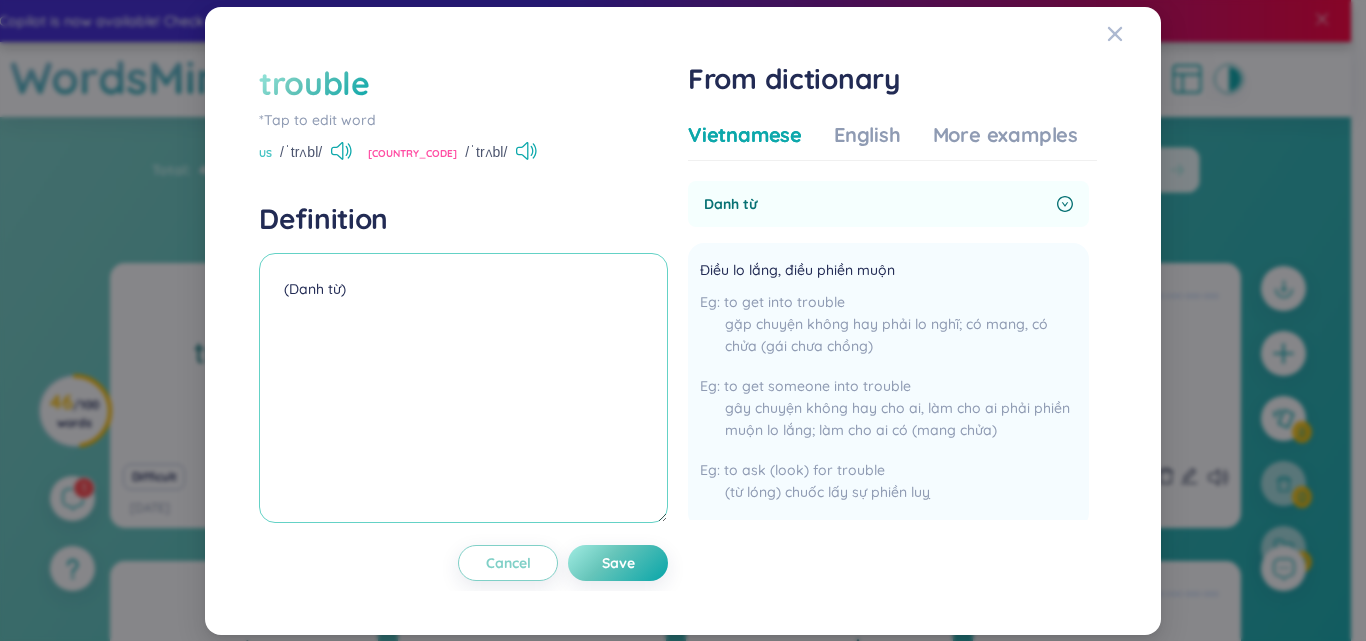 paste on "rʌbl/
1. a2 IELTS <4.0 rắc rối, phiền phức" 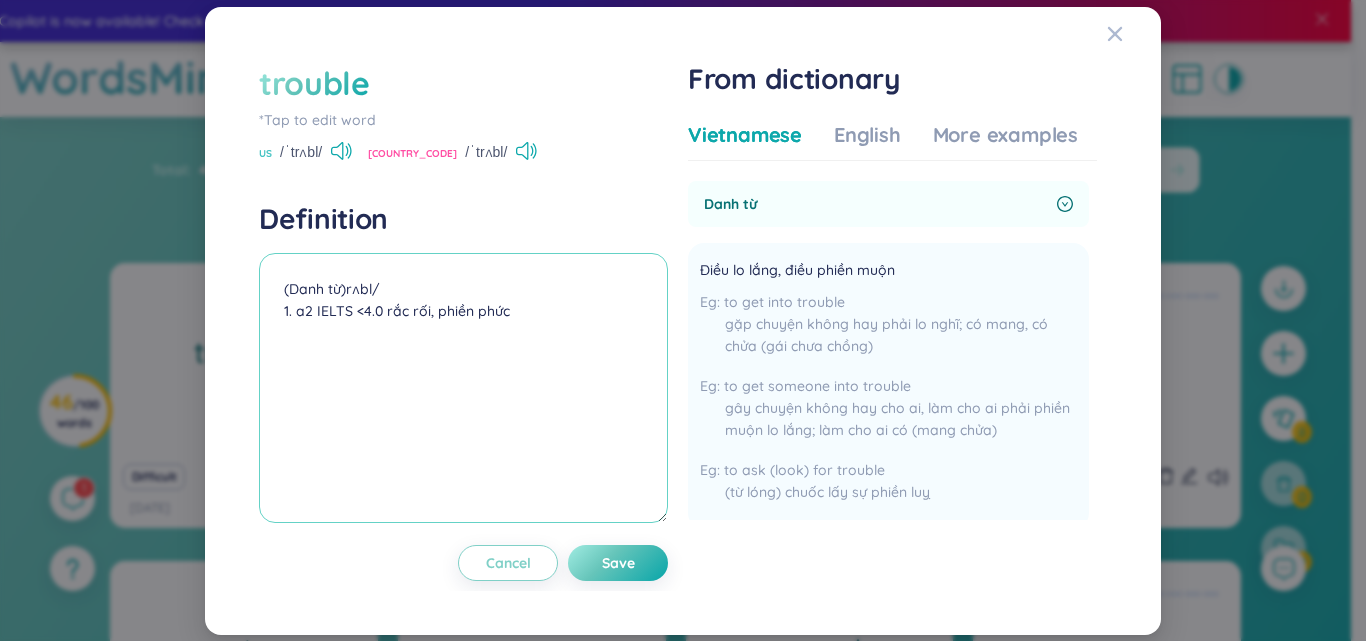 drag, startPoint x: 386, startPoint y: 289, endPoint x: 347, endPoint y: 284, distance: 39.319206 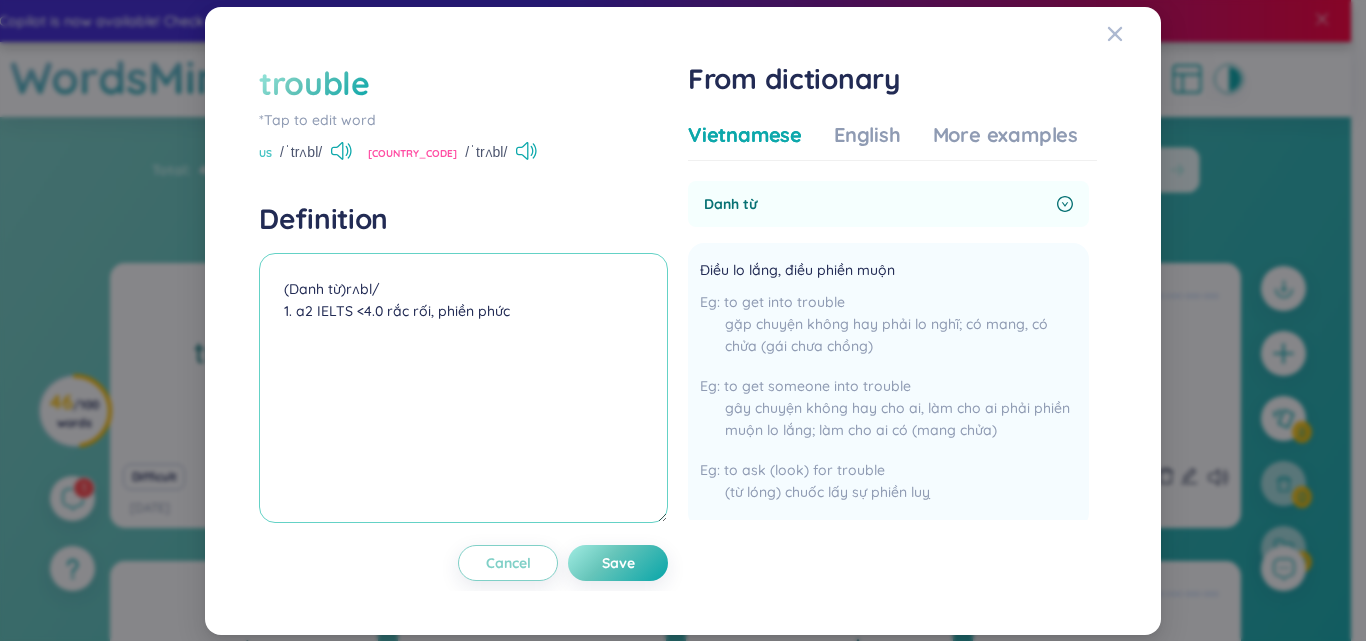 click on "(Danh từ)rʌbl/
1. a2 IELTS <4.0 rắc rối, phiền phức" at bounding box center [463, 388] 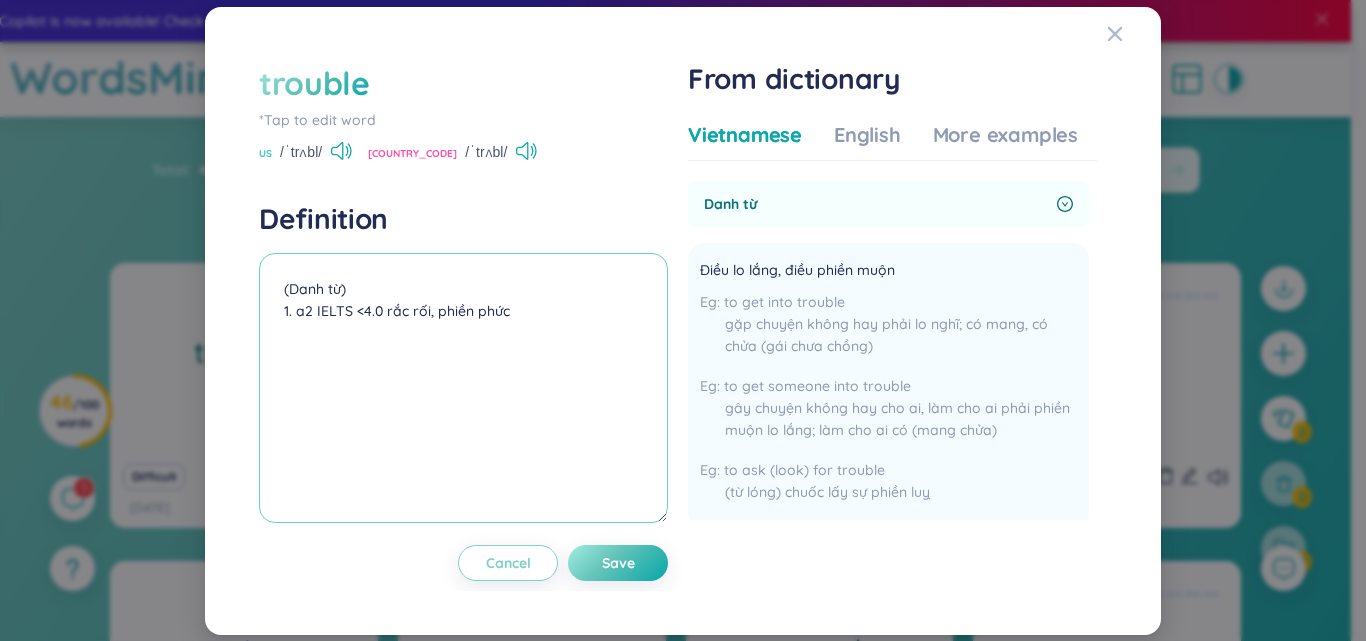 drag, startPoint x: 387, startPoint y: 311, endPoint x: 223, endPoint y: 301, distance: 164.3046 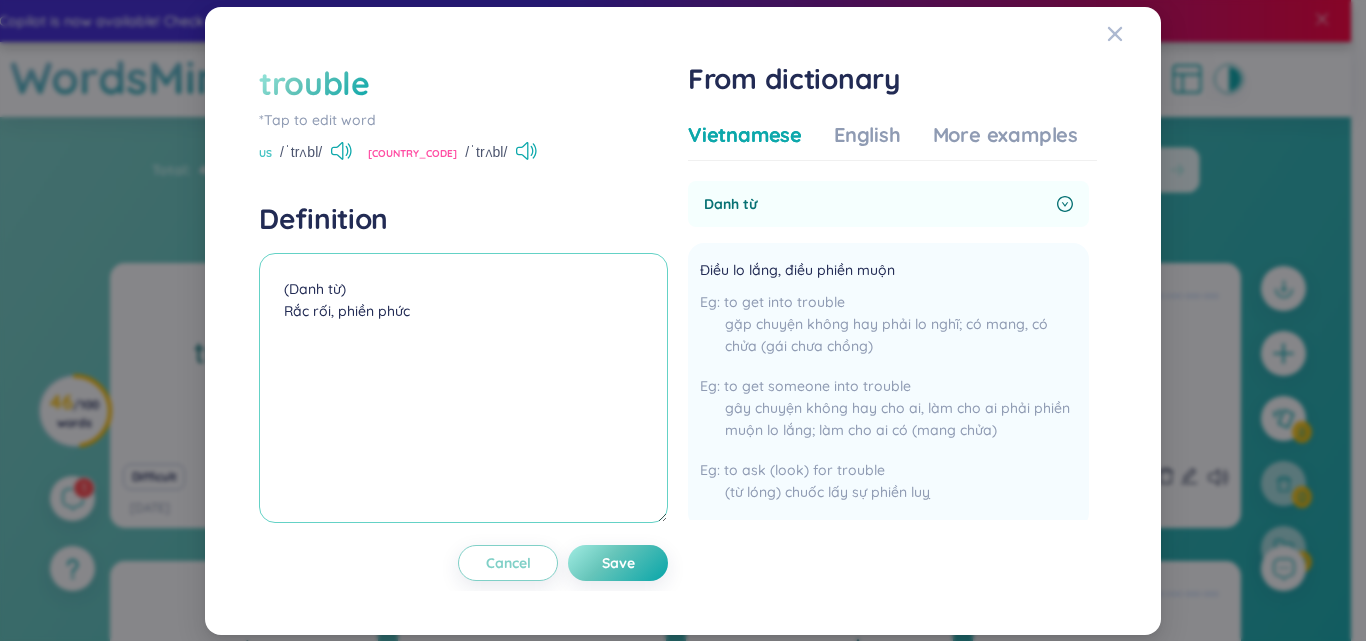 click on "(Danh từ)
Rắc rối, phiền phức" at bounding box center [463, 388] 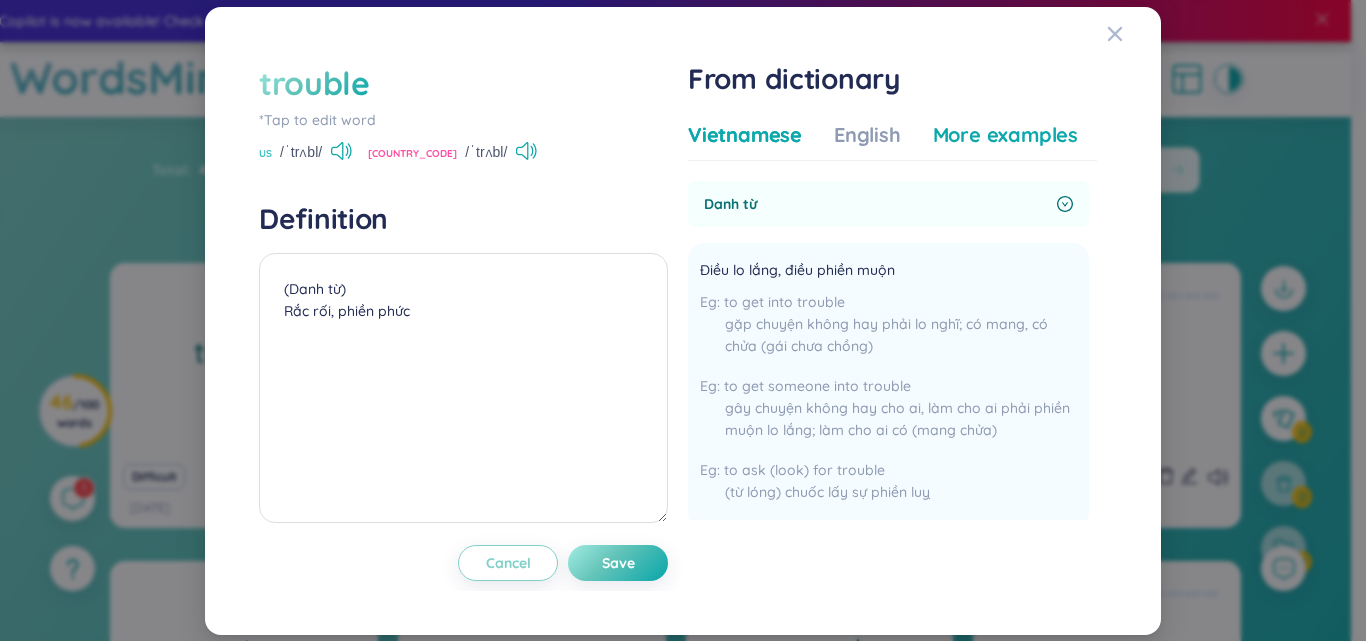click on "More examples" at bounding box center [1005, 135] 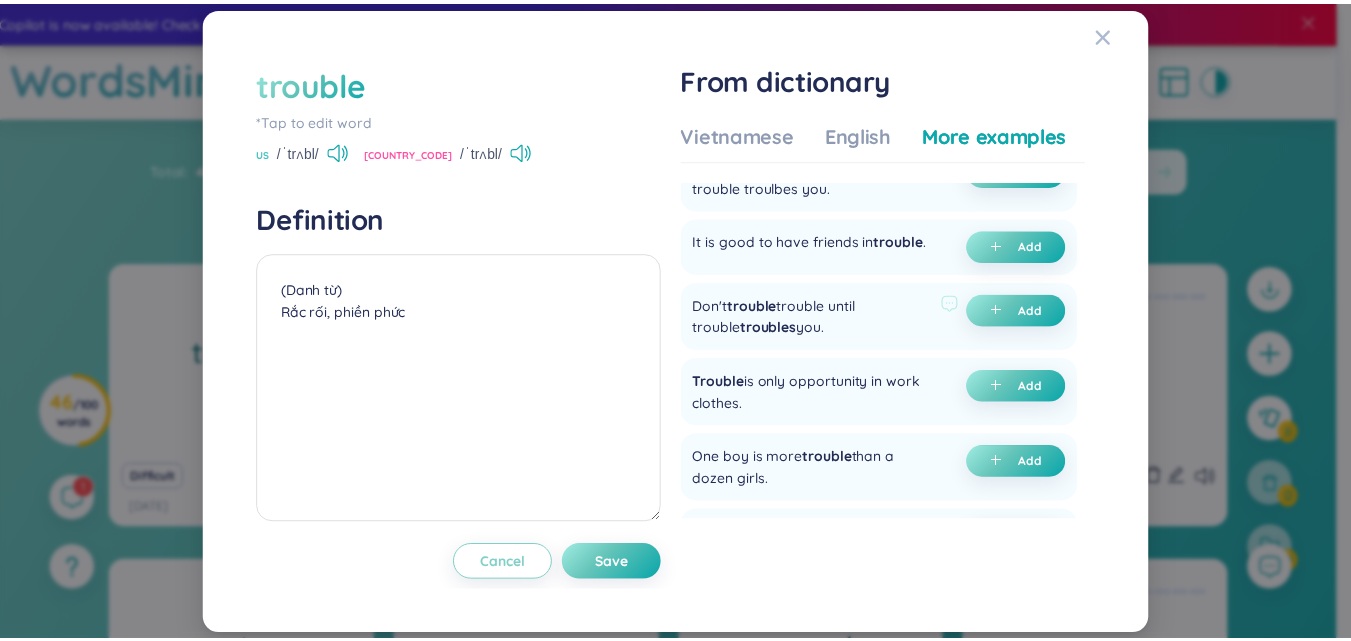 scroll, scrollTop: 0, scrollLeft: 0, axis: both 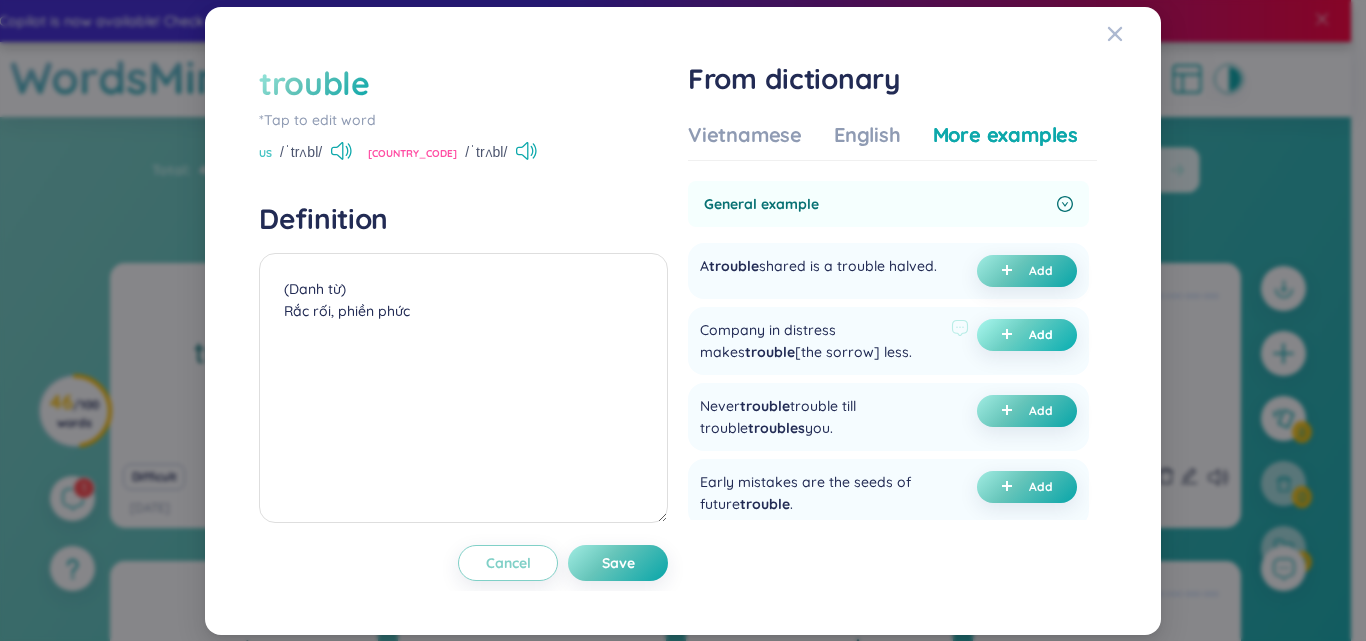click on "Add" at bounding box center (1041, 335) 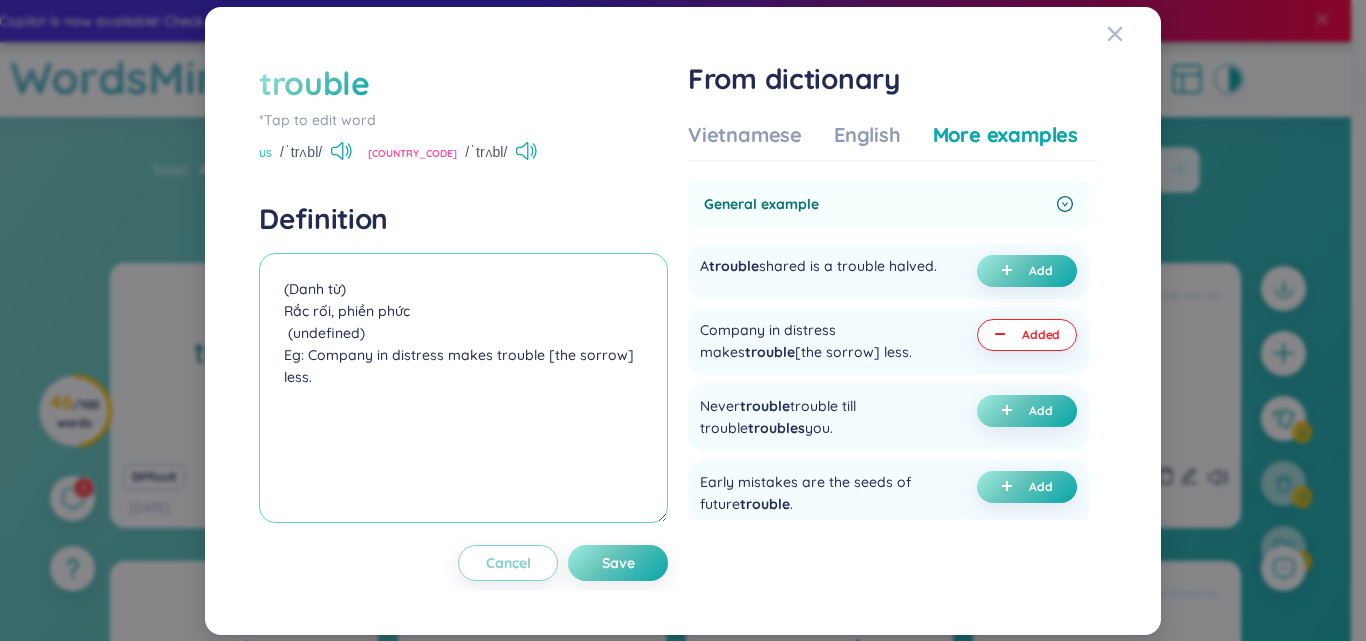 drag, startPoint x: 402, startPoint y: 334, endPoint x: 253, endPoint y: 330, distance: 149.05368 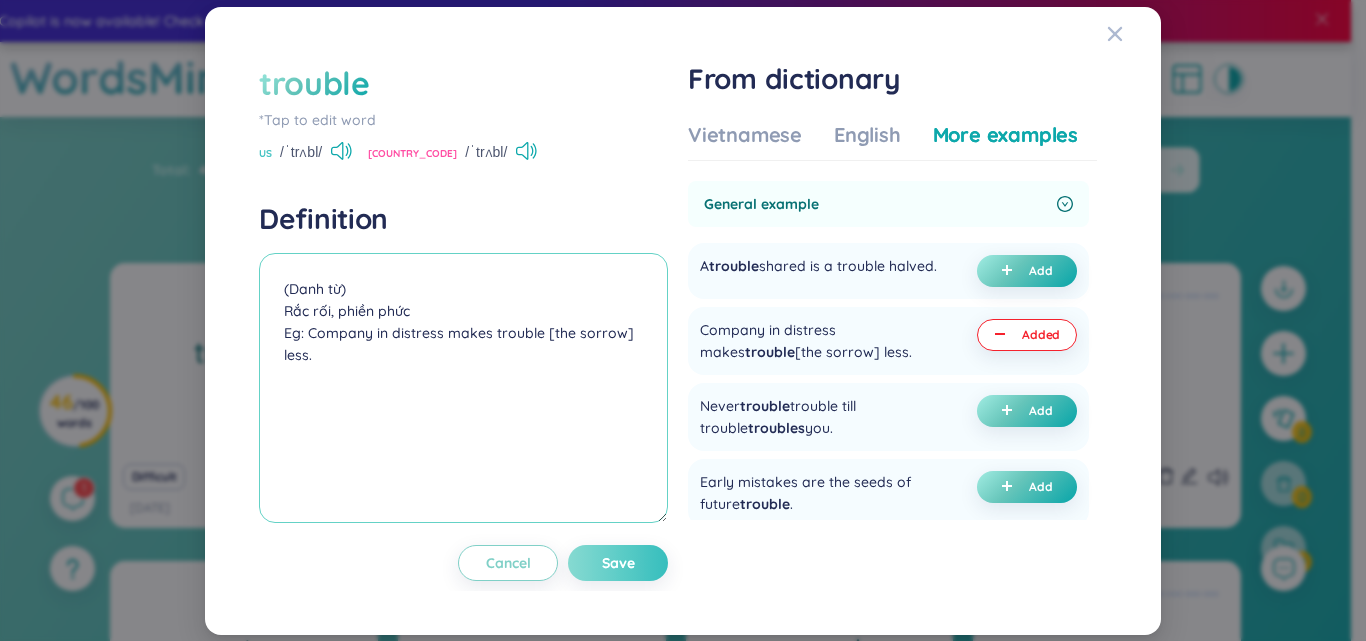 type on "(Danh từ)
Rắc rối, phiền phức
Eg: Company in distress makes trouble [the sorrow] less." 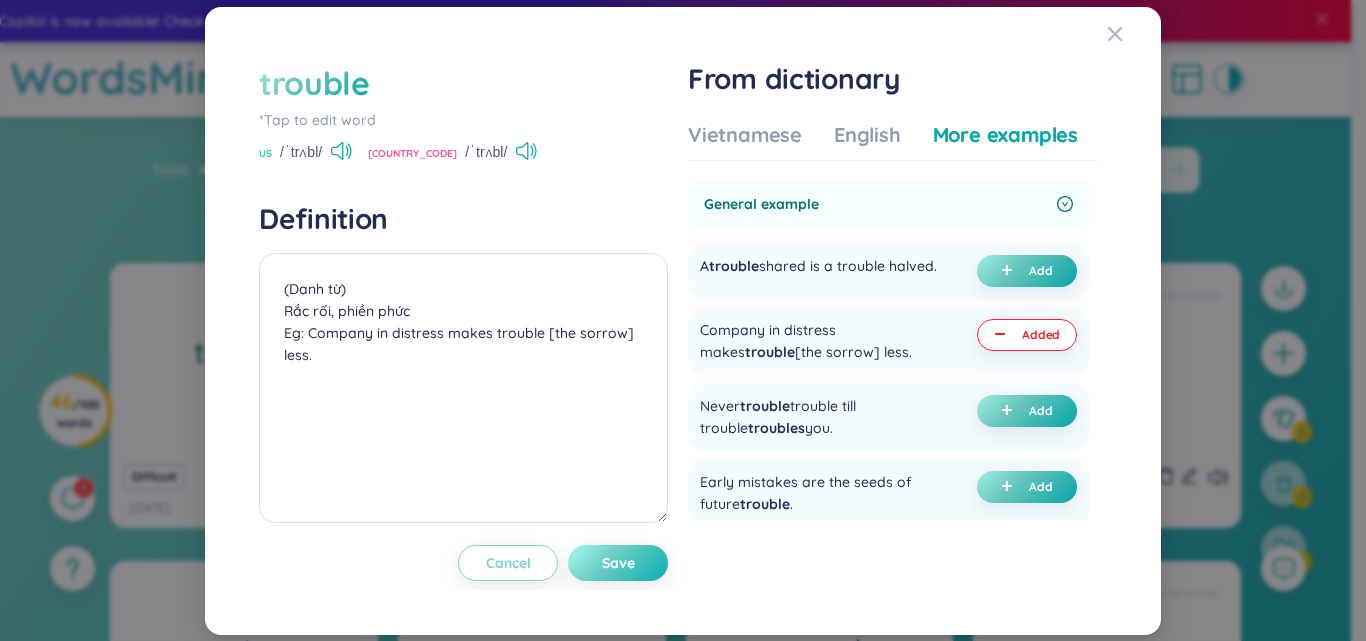 click on "Save" at bounding box center (618, 563) 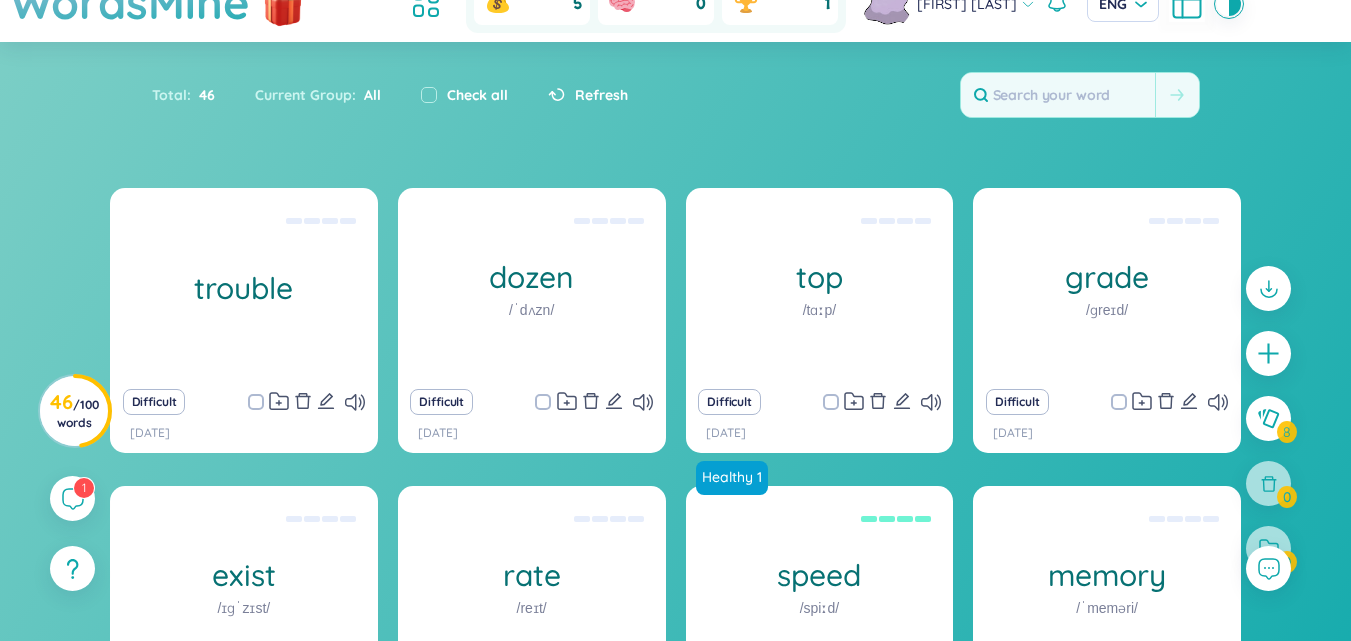 scroll, scrollTop: 78, scrollLeft: 0, axis: vertical 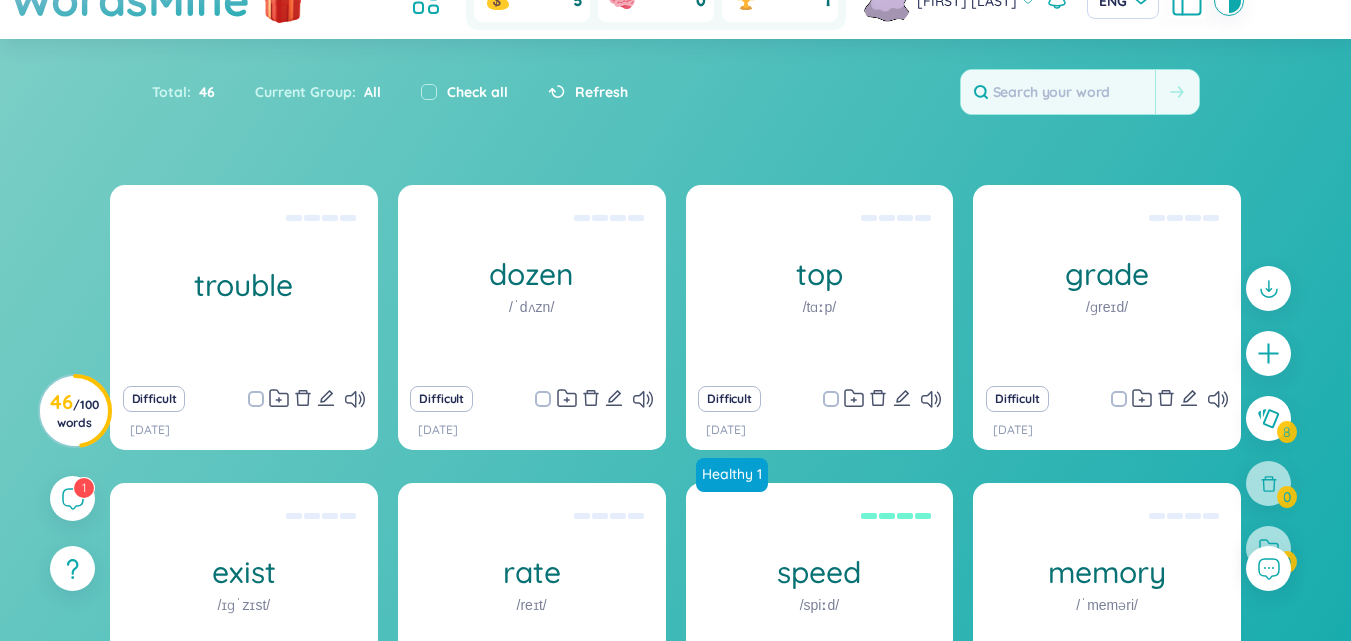 drag, startPoint x: 252, startPoint y: 405, endPoint x: 332, endPoint y: 413, distance: 80.399 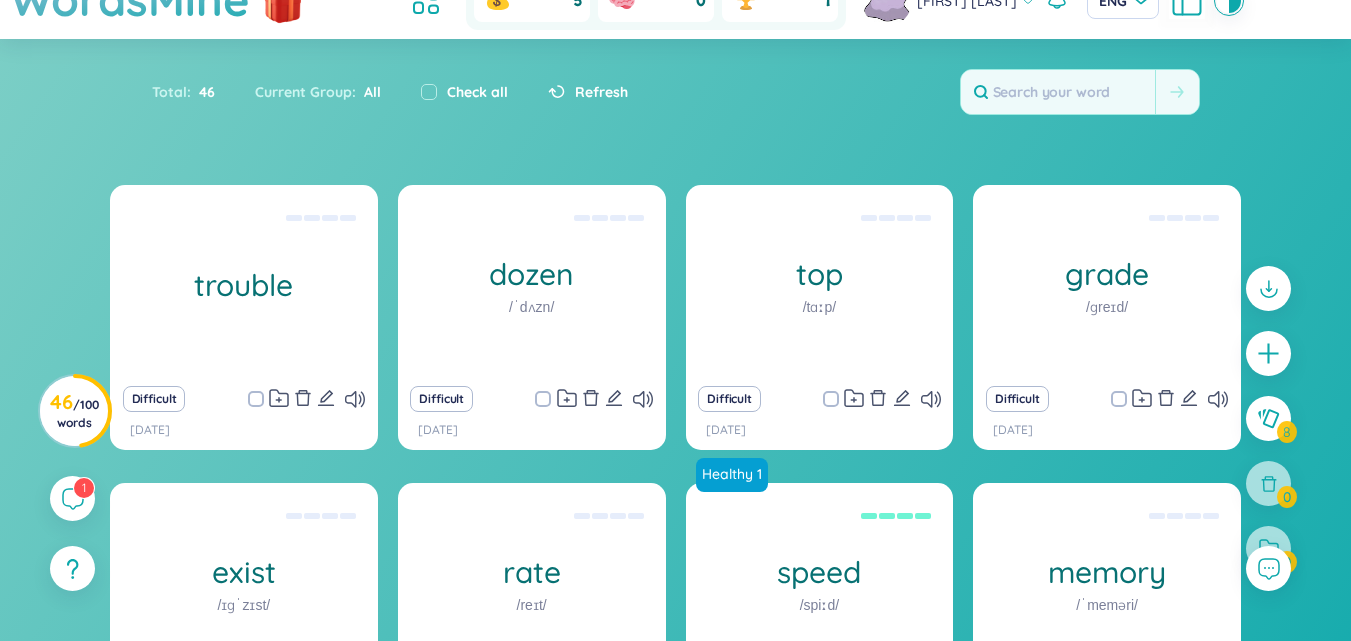 click at bounding box center [256, 399] 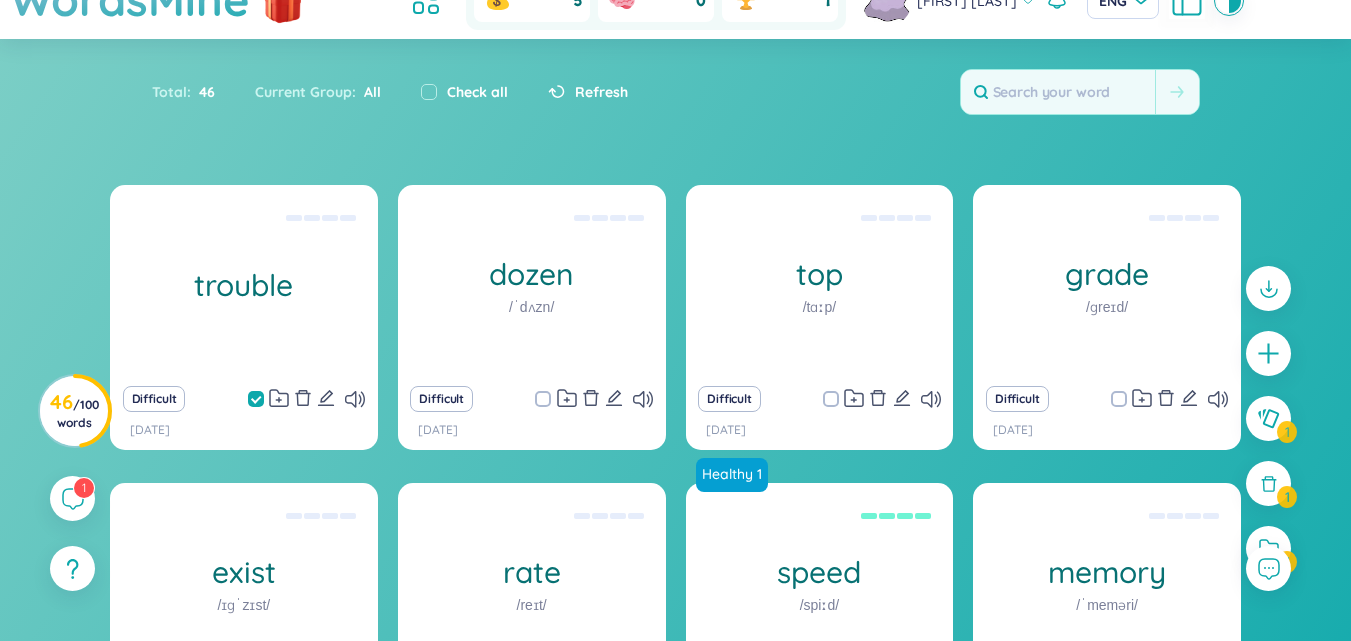 click at bounding box center (543, 399) 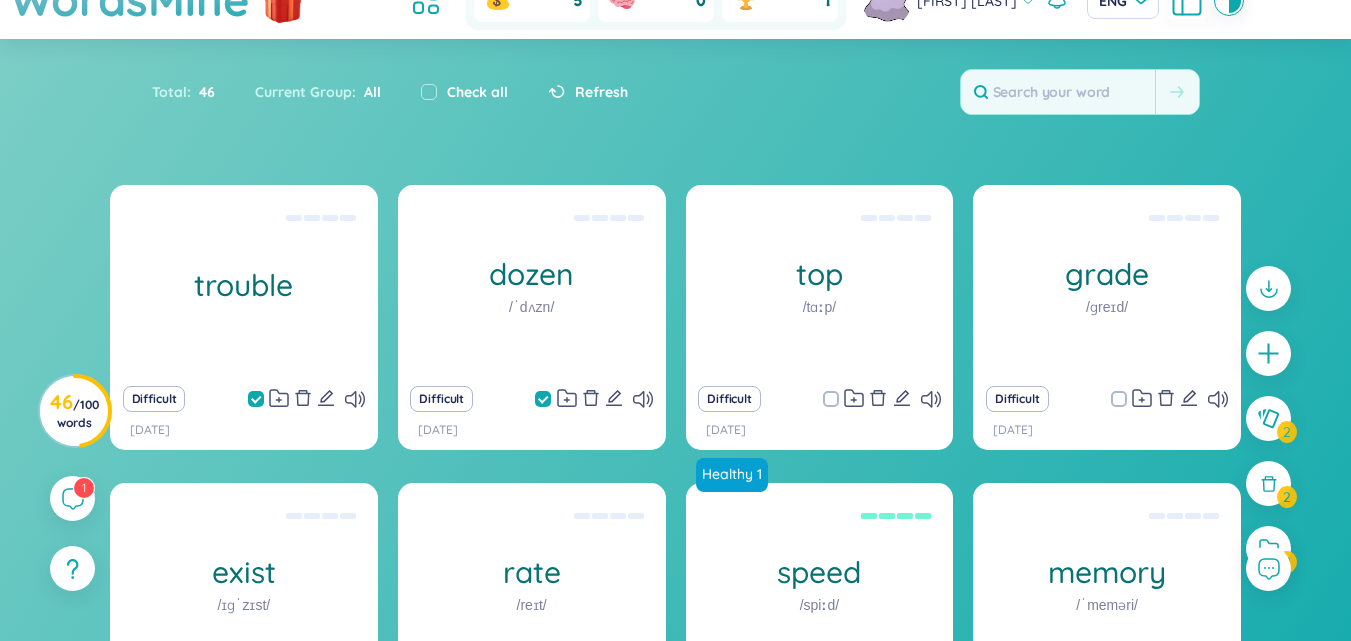 click at bounding box center (841, 399) 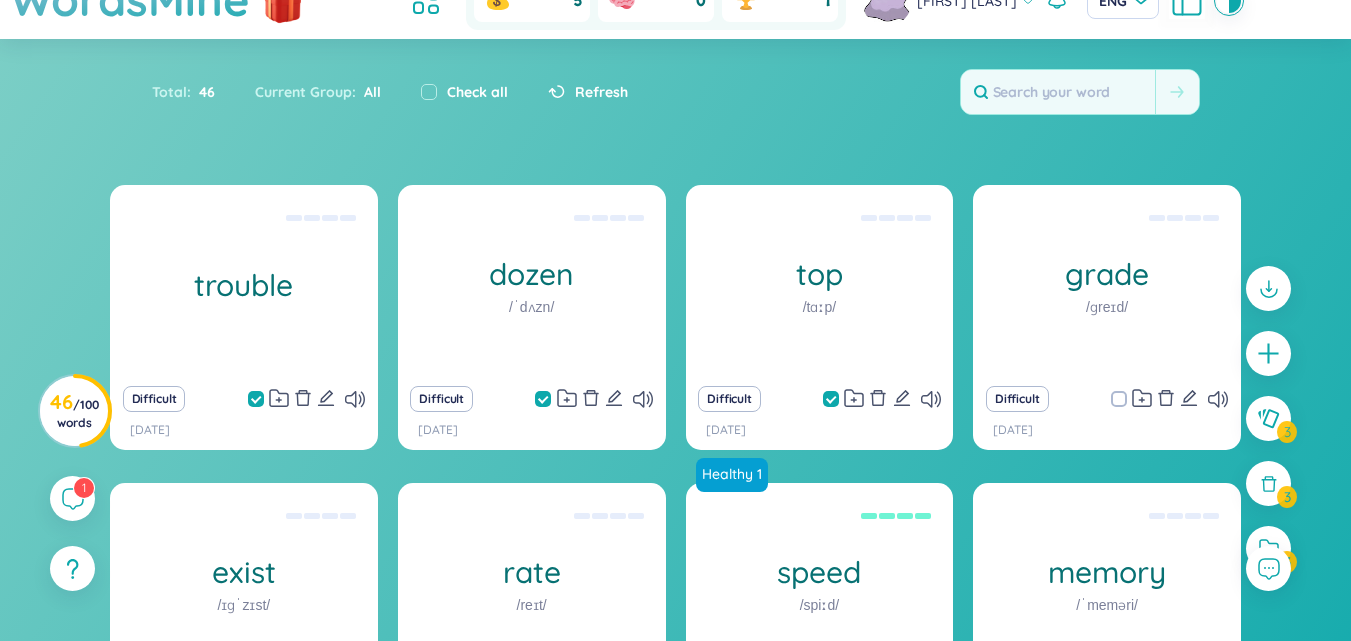 click at bounding box center (1129, 399) 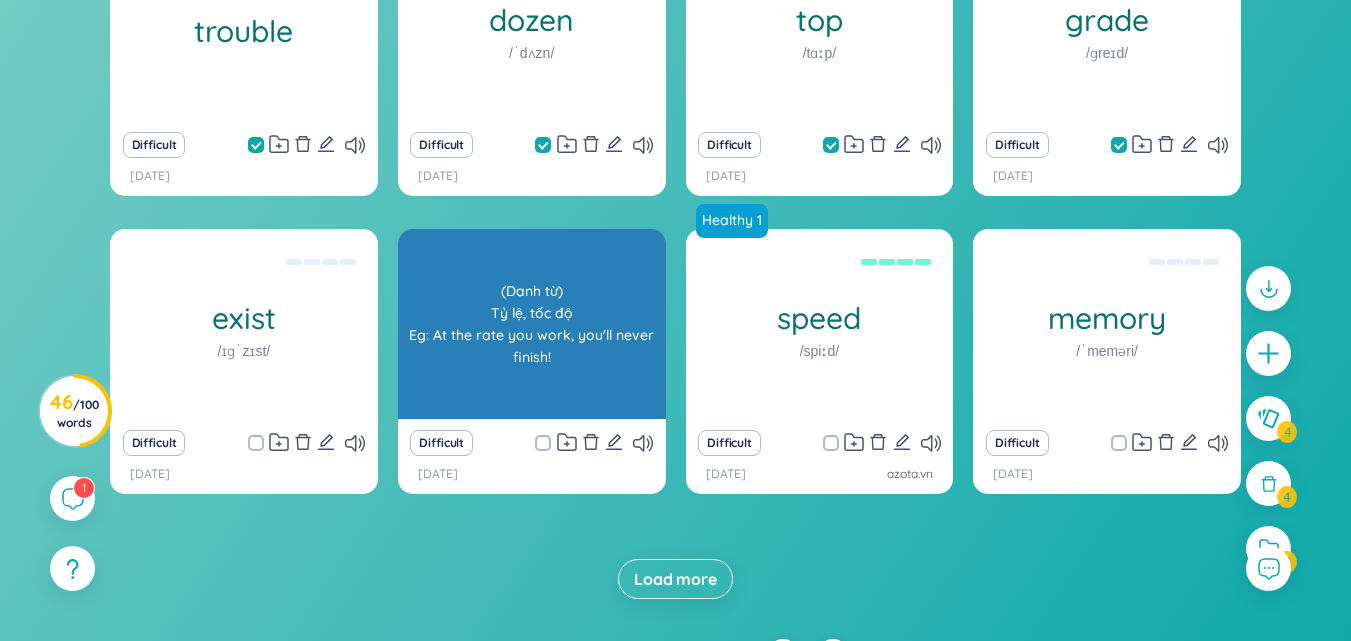 scroll, scrollTop: 370, scrollLeft: 0, axis: vertical 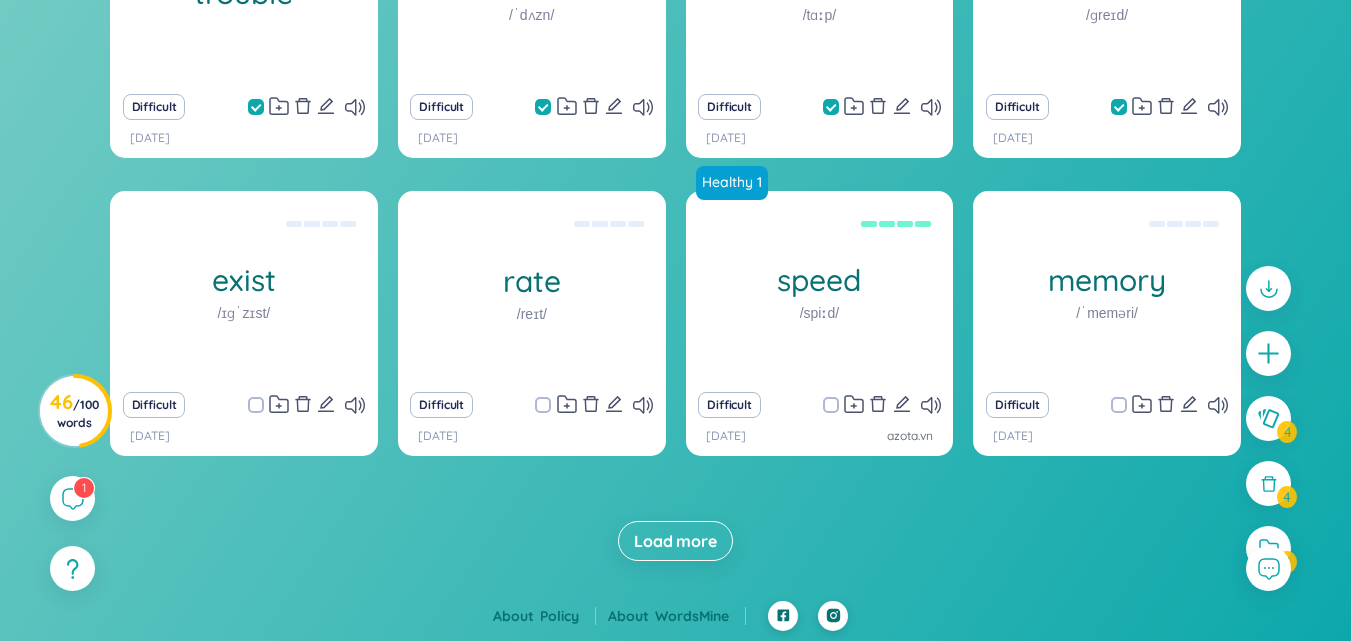 drag, startPoint x: 247, startPoint y: 405, endPoint x: 290, endPoint y: 408, distance: 43.104523 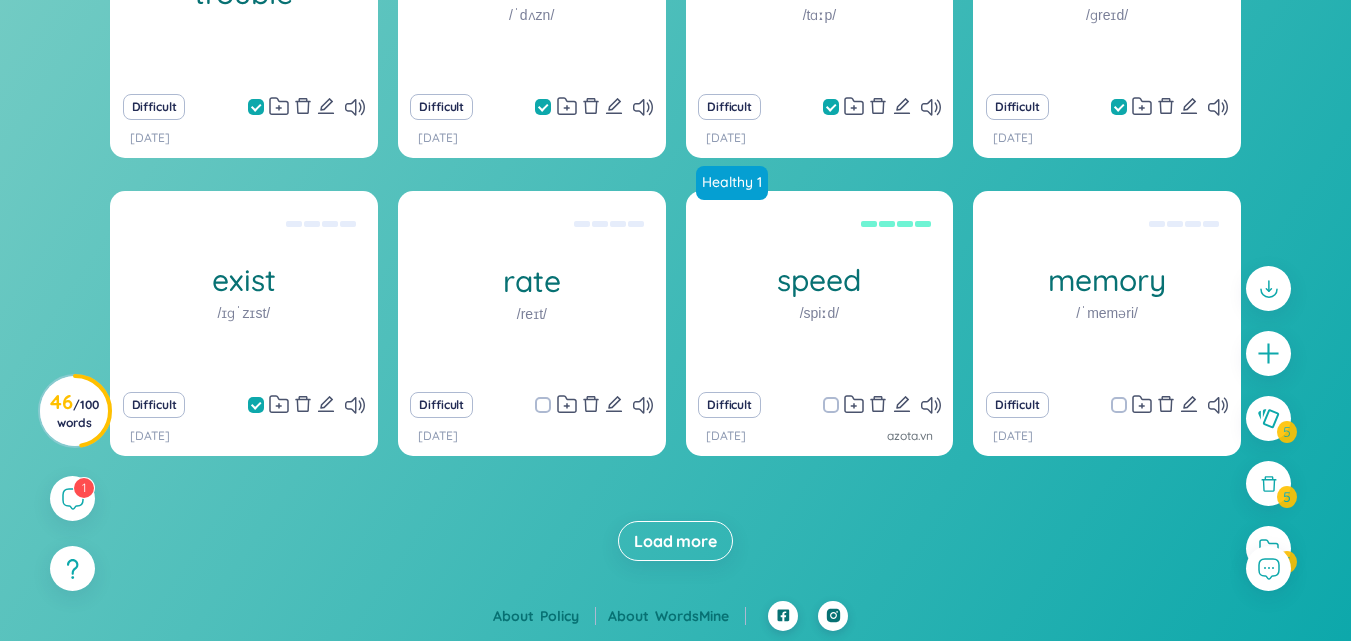 click at bounding box center [543, 405] 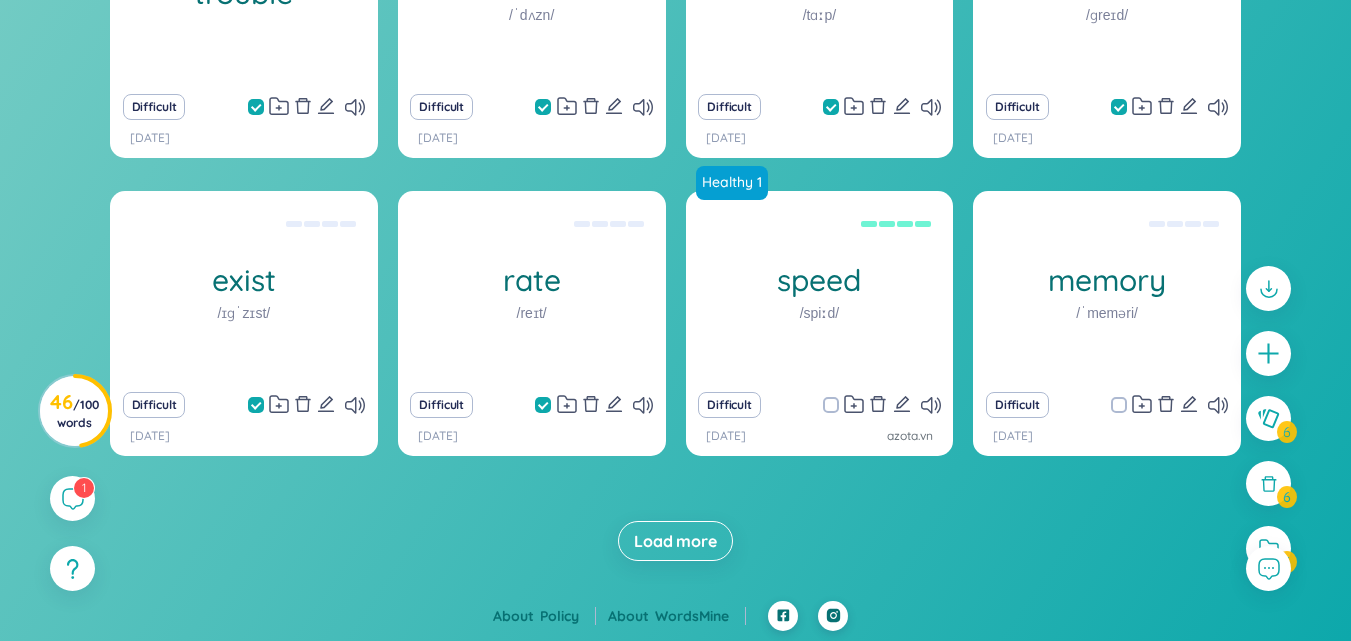 click at bounding box center [1119, 405] 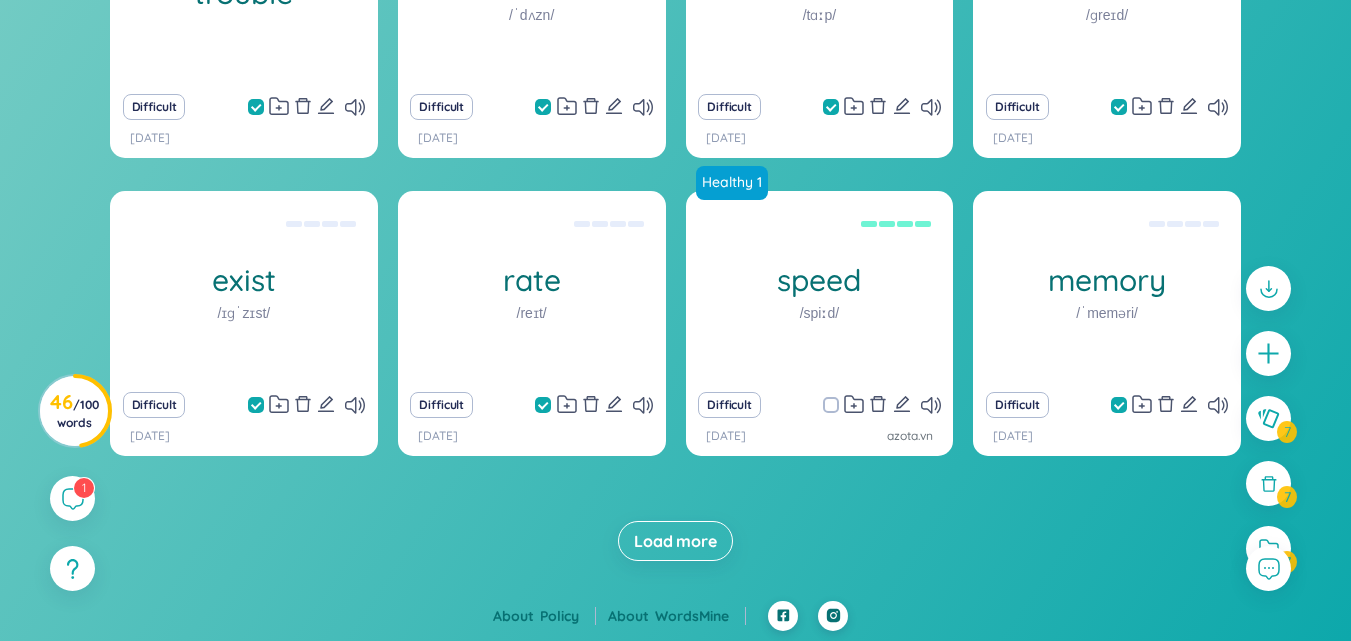 click on "Load more" at bounding box center (675, 541) 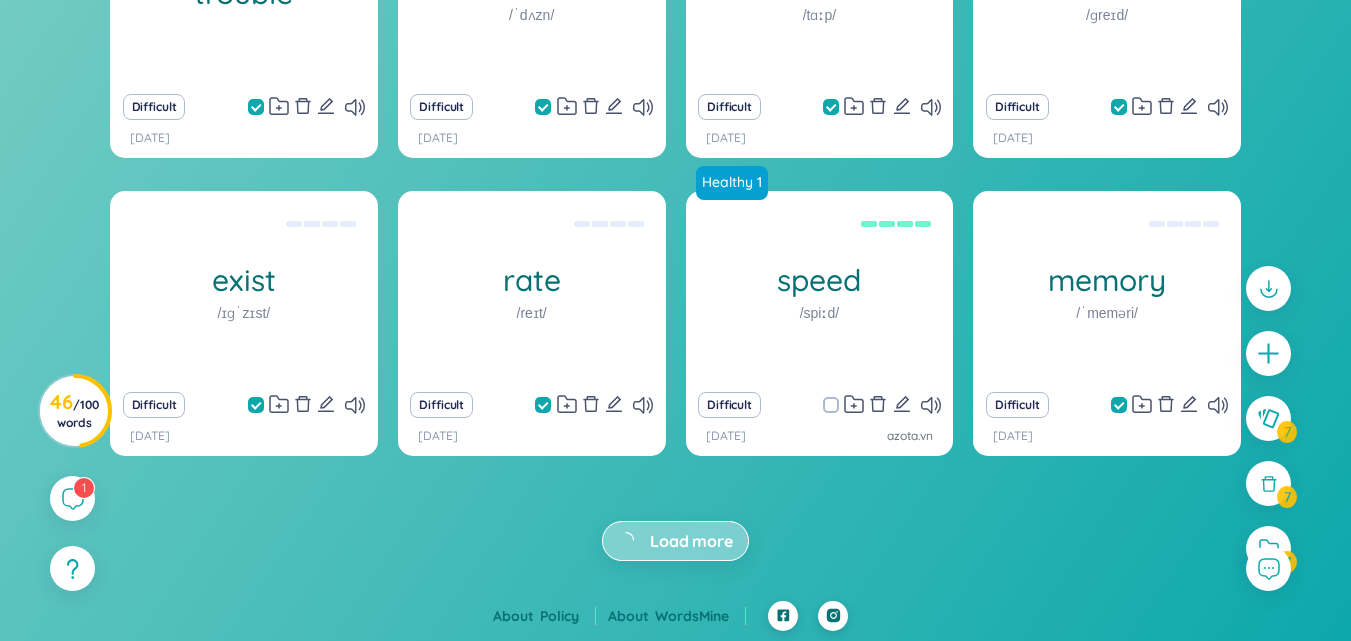 checkbox on "false" 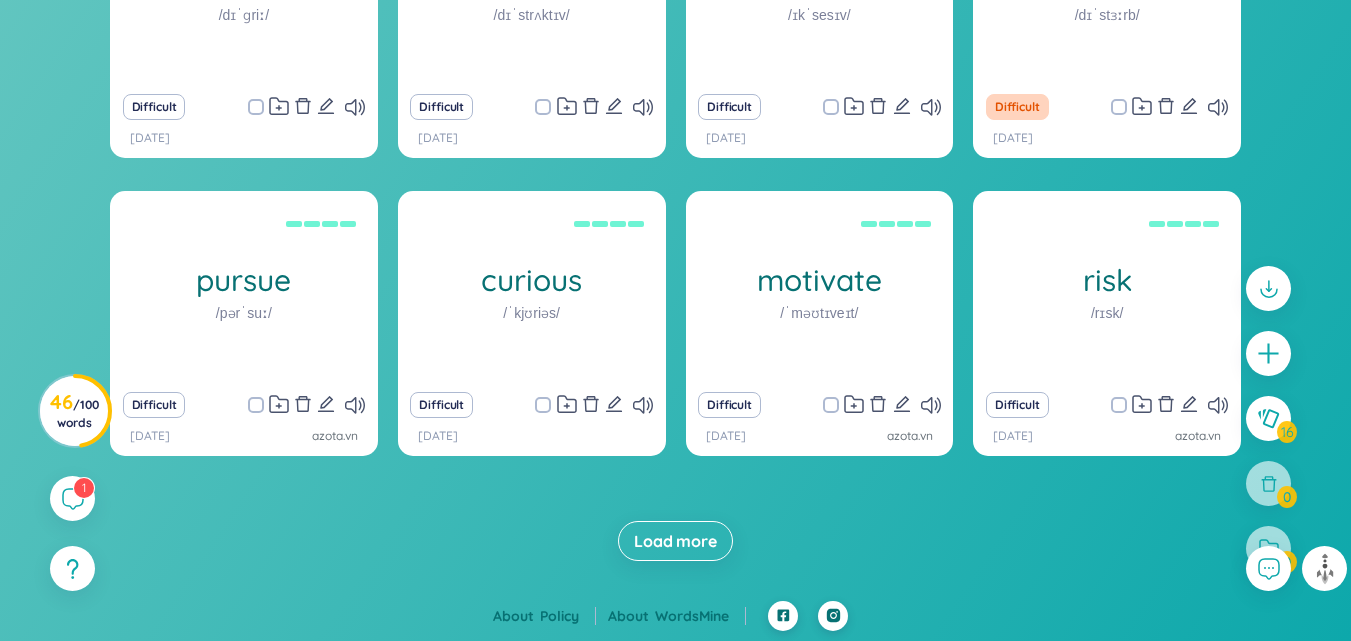 scroll, scrollTop: 598, scrollLeft: 0, axis: vertical 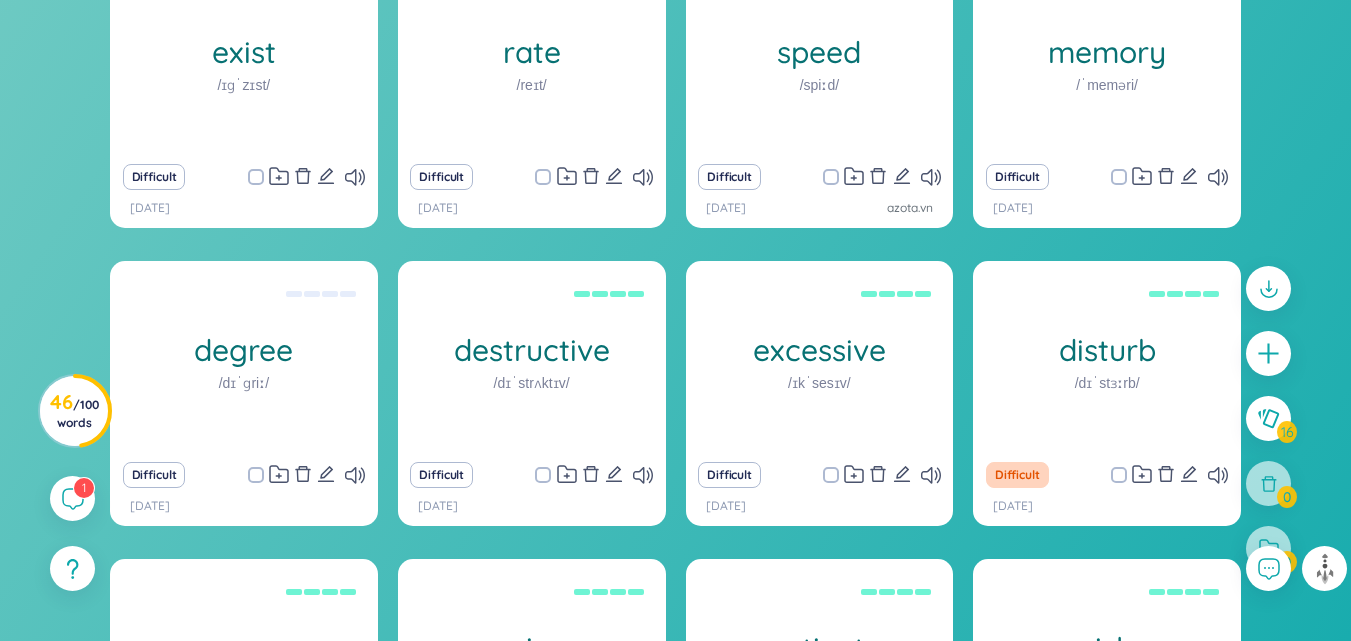 click at bounding box center (256, 177) 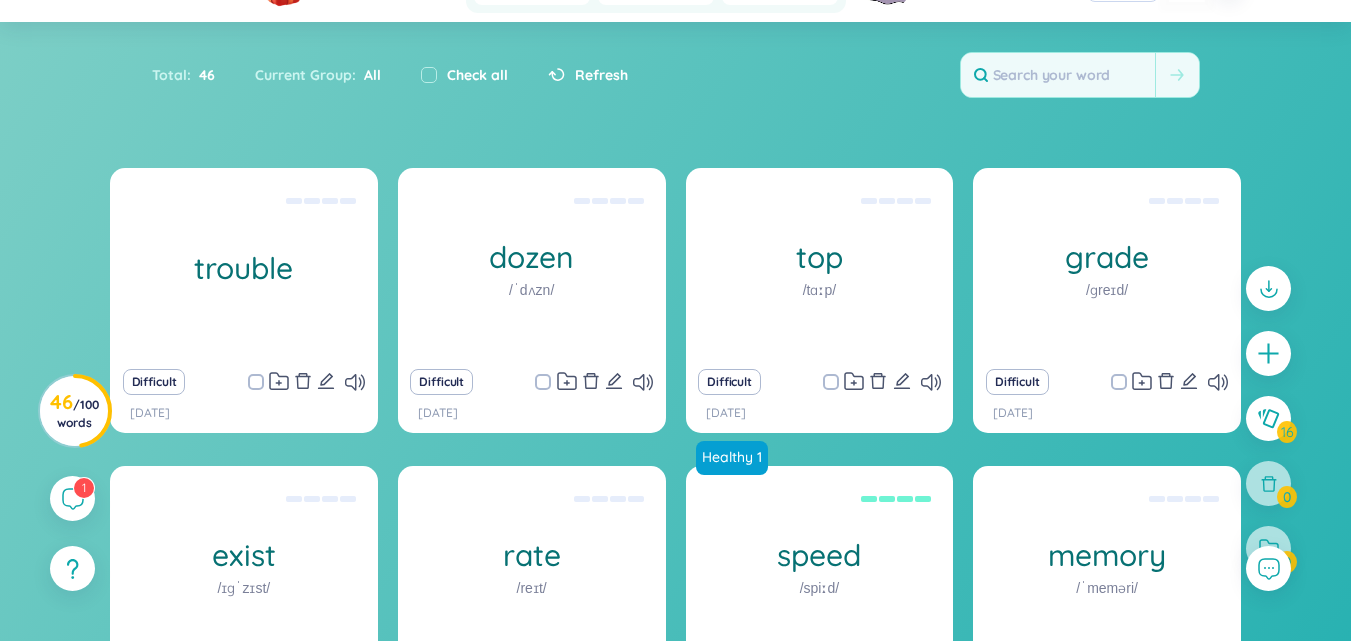 scroll, scrollTop: 101, scrollLeft: 0, axis: vertical 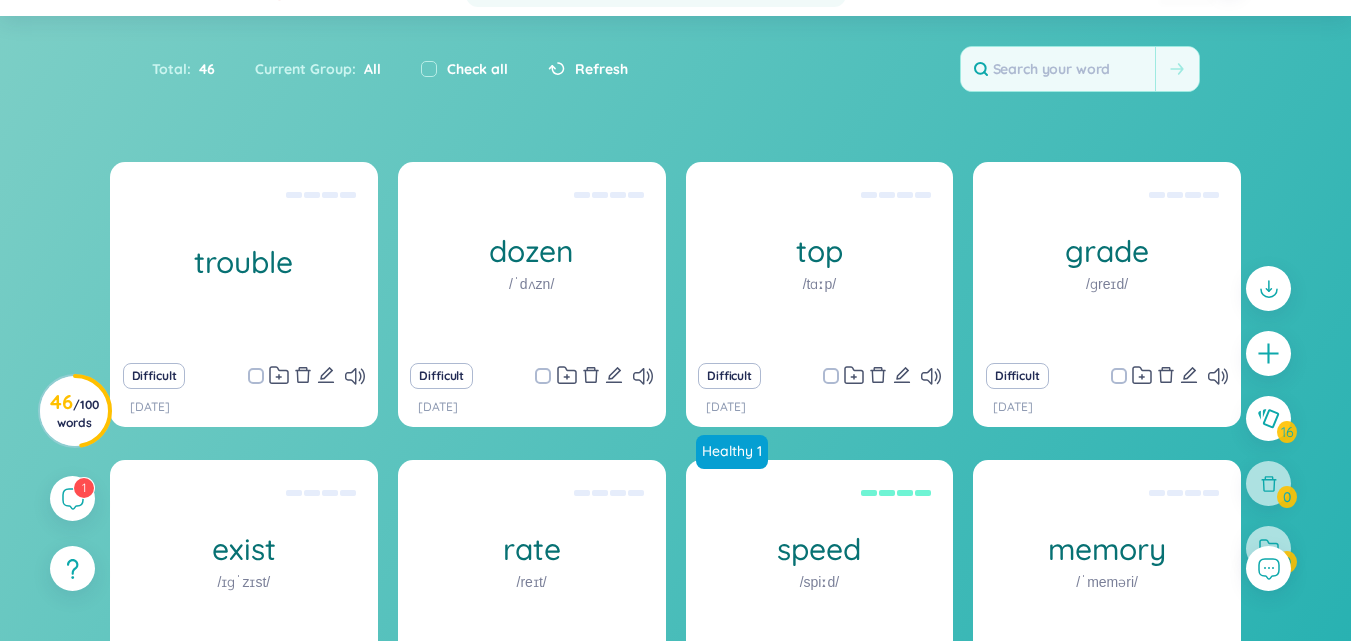 click at bounding box center (256, 376) 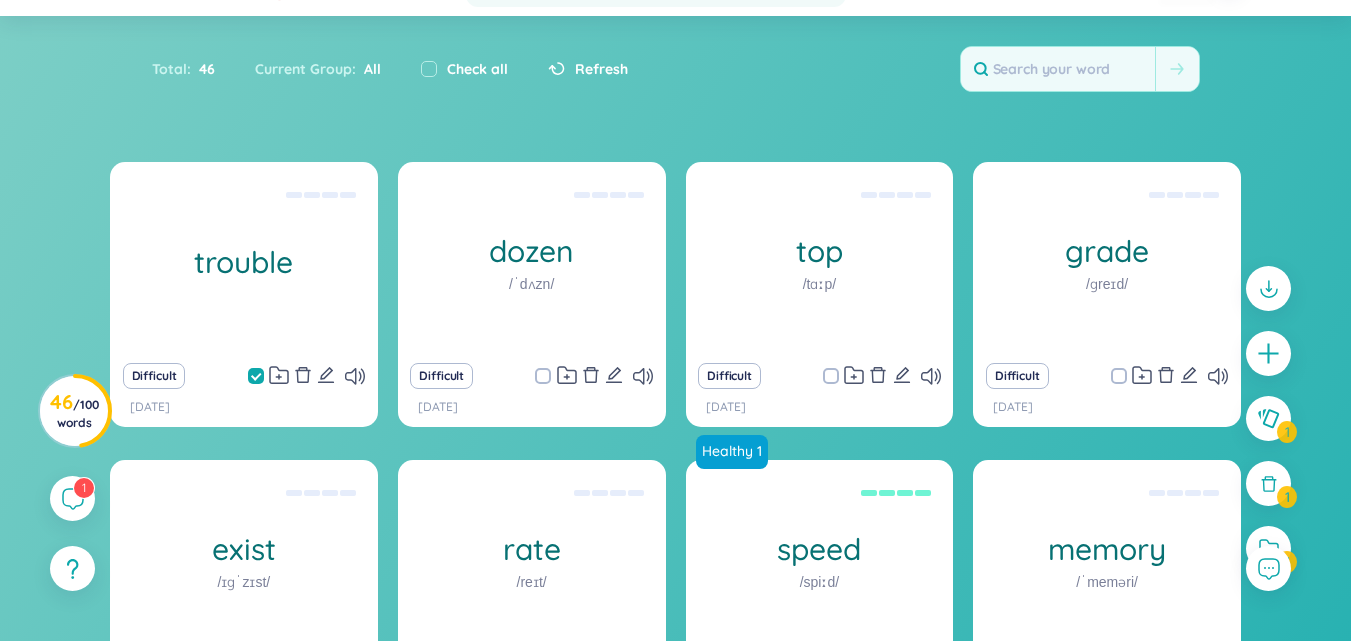click at bounding box center [553, 376] 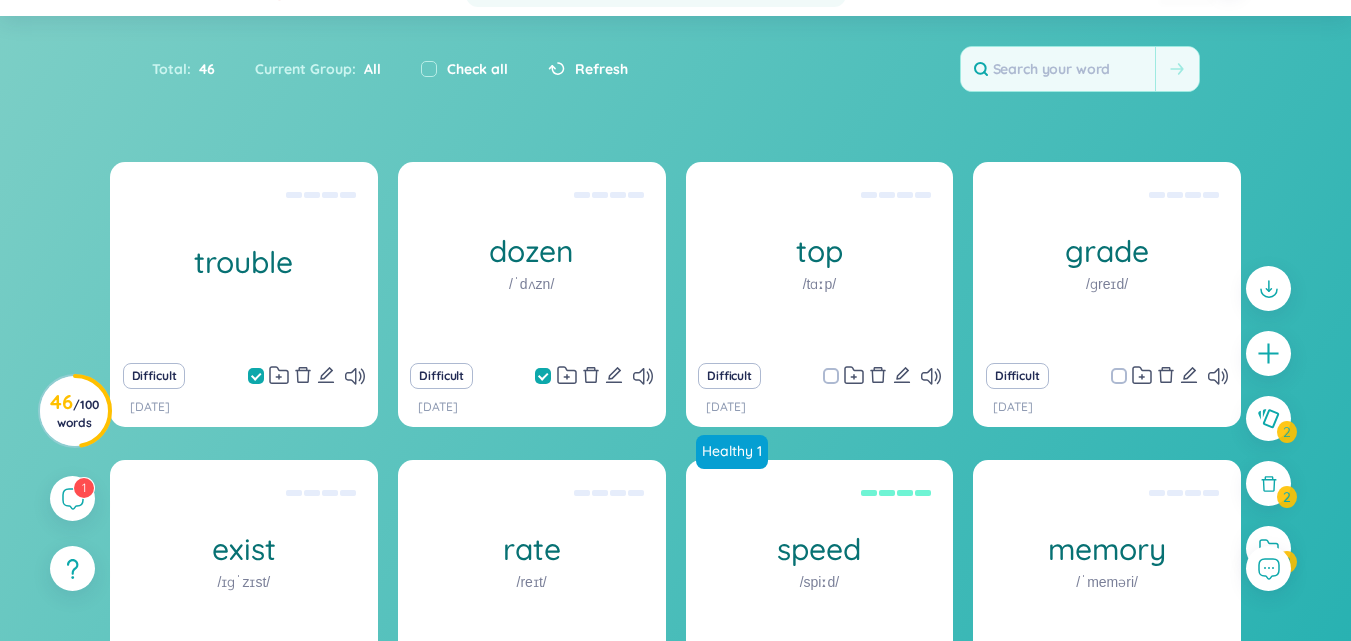 click at bounding box center (831, 376) 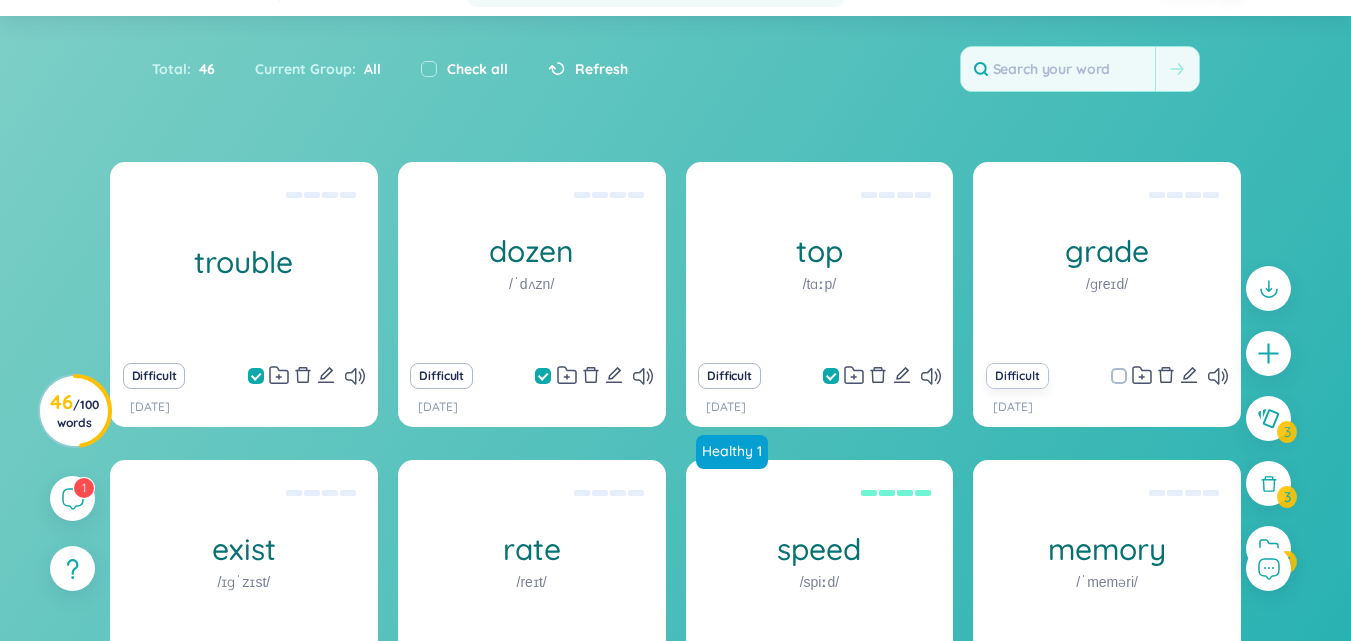 drag, startPoint x: 1113, startPoint y: 378, endPoint x: 1004, endPoint y: 380, distance: 109.01835 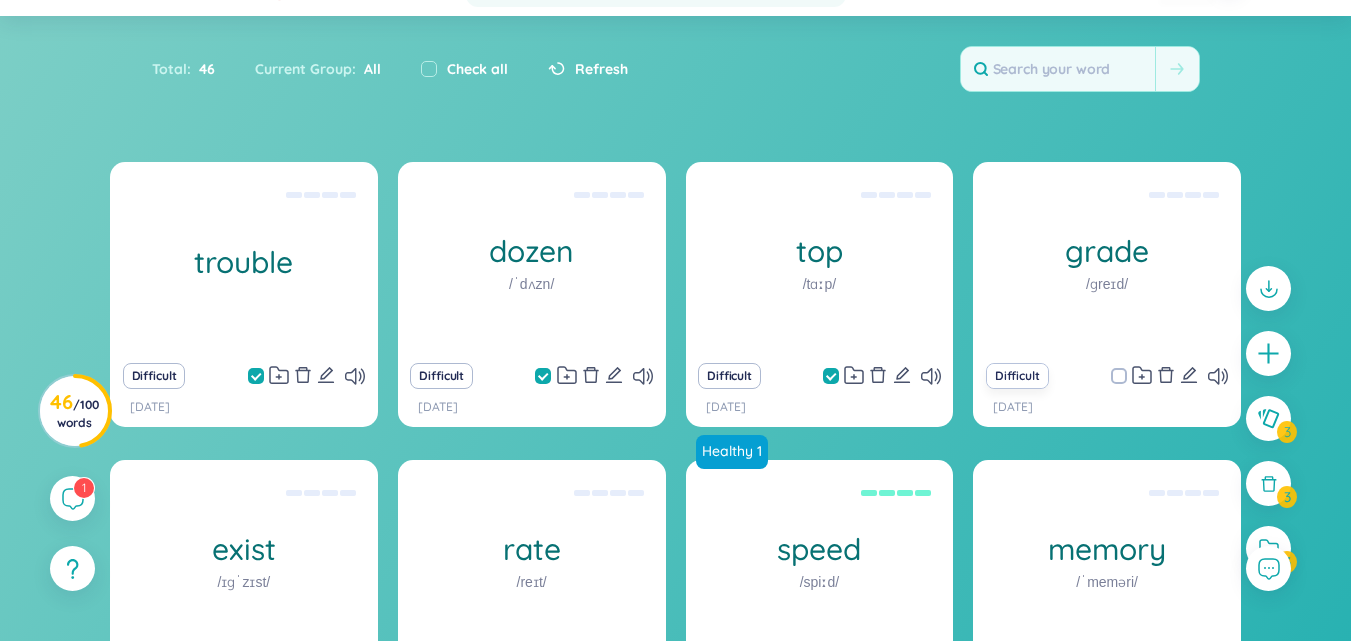 click at bounding box center [1119, 376] 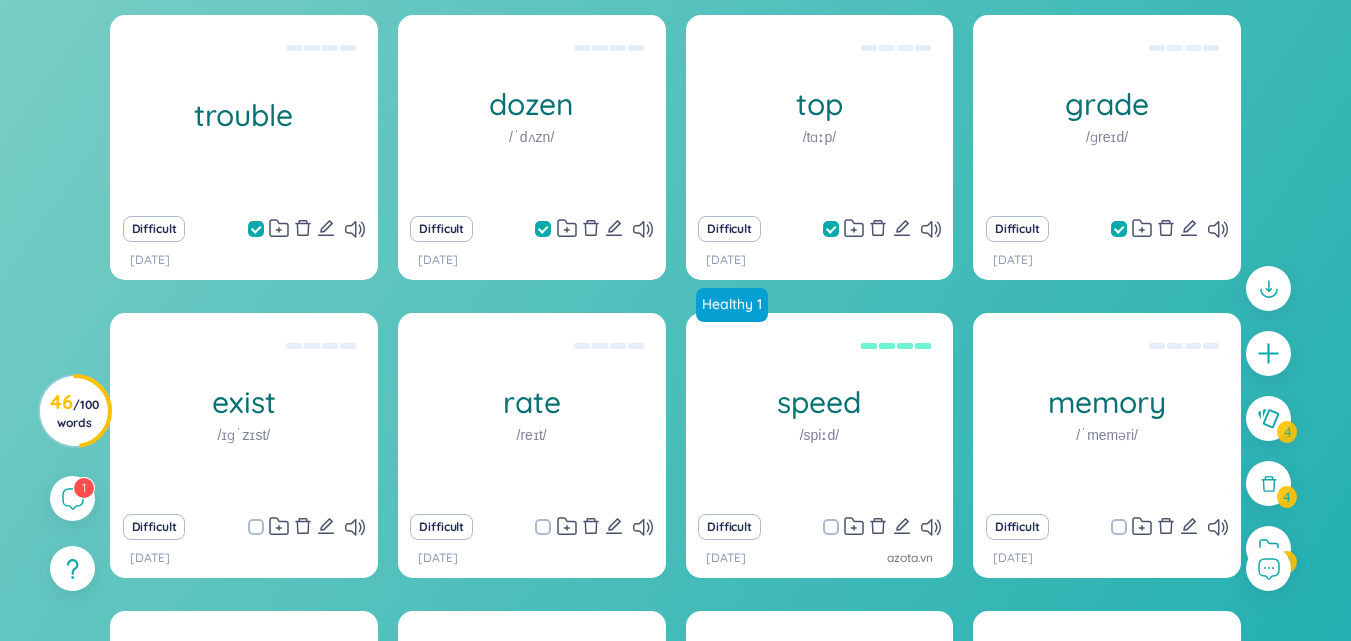 scroll, scrollTop: 249, scrollLeft: 0, axis: vertical 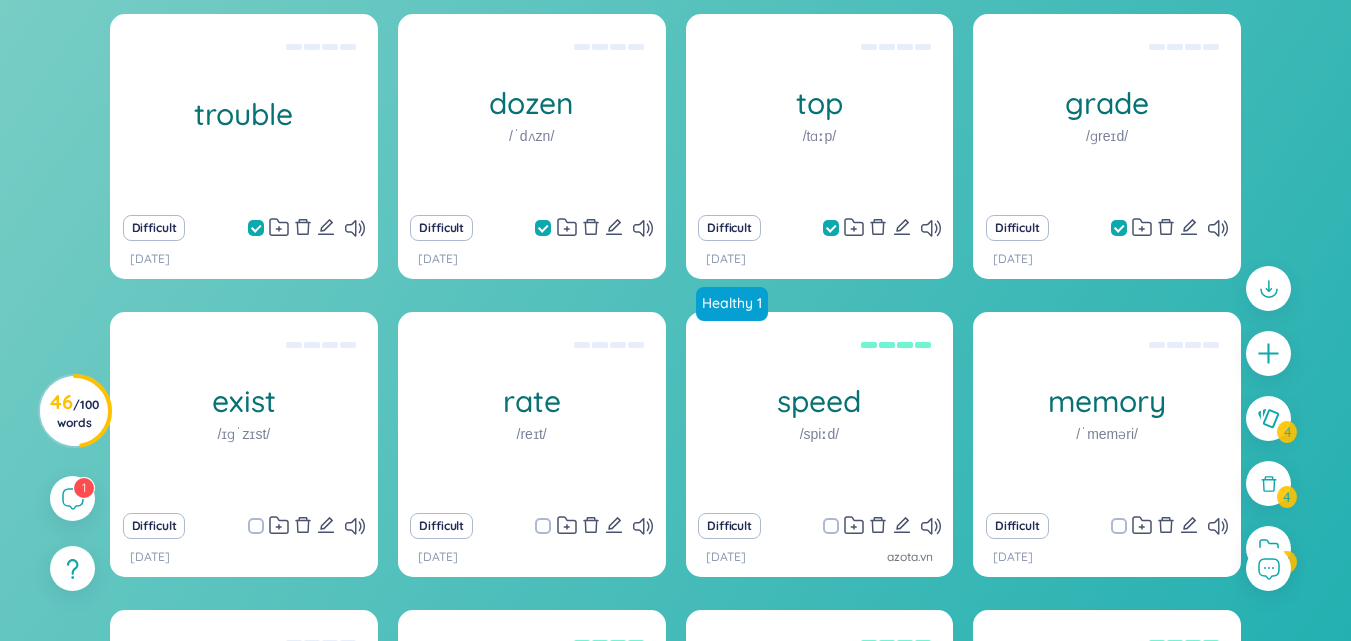 click at bounding box center [266, 526] 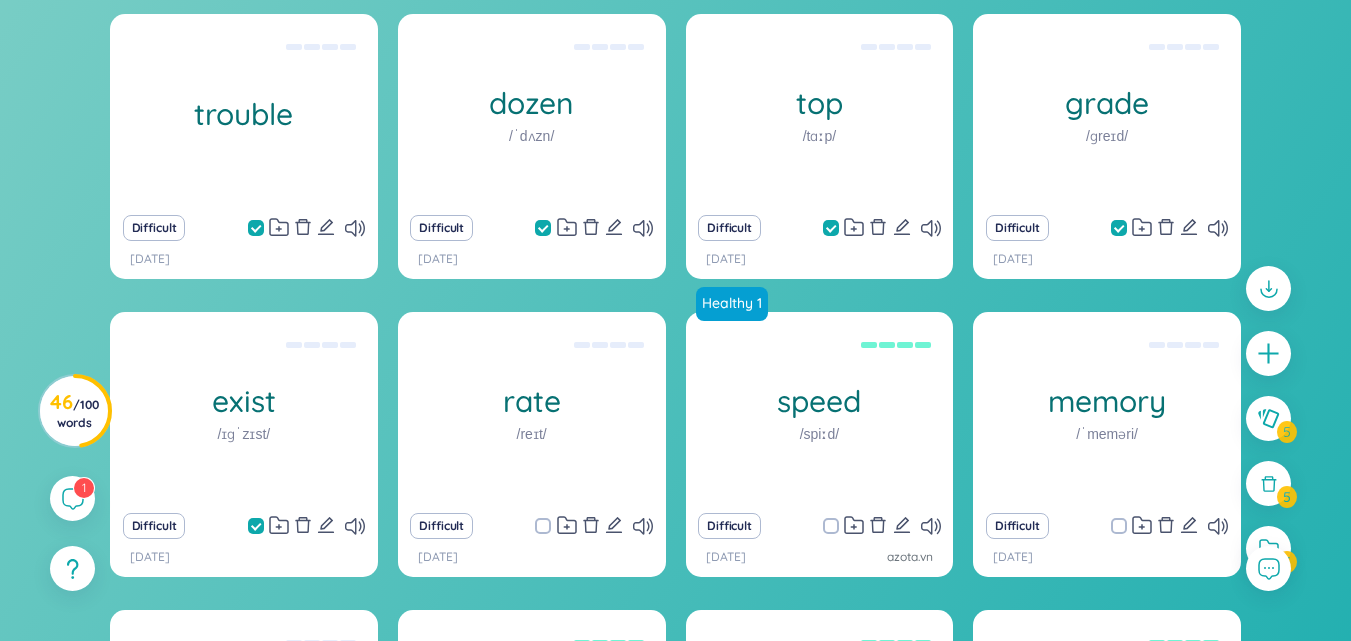 click at bounding box center [553, 526] 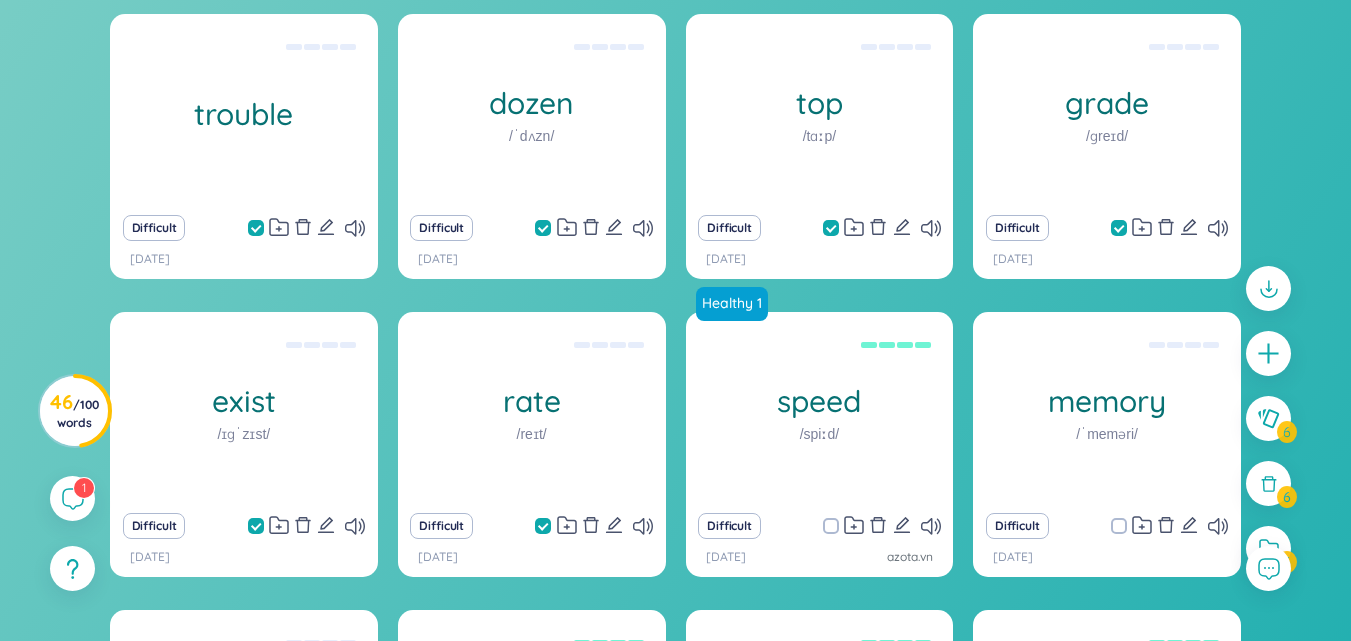 drag, startPoint x: 1107, startPoint y: 517, endPoint x: 1095, endPoint y: 518, distance: 12.0415945 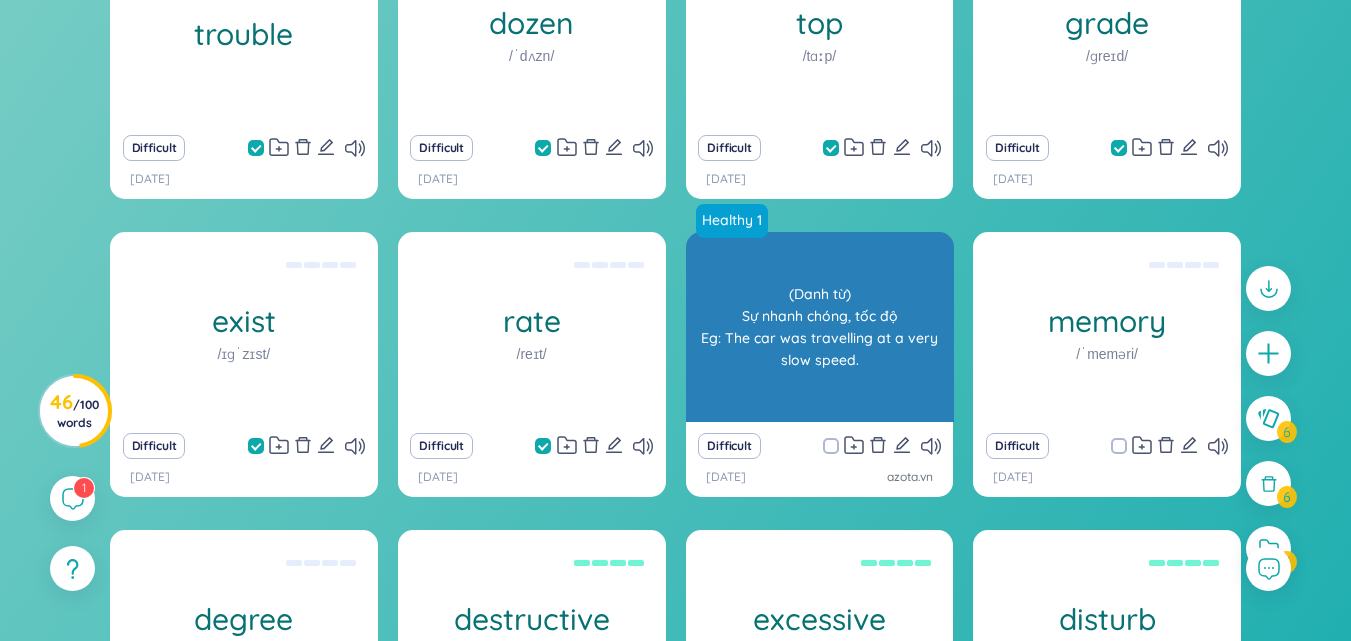 scroll, scrollTop: 389, scrollLeft: 0, axis: vertical 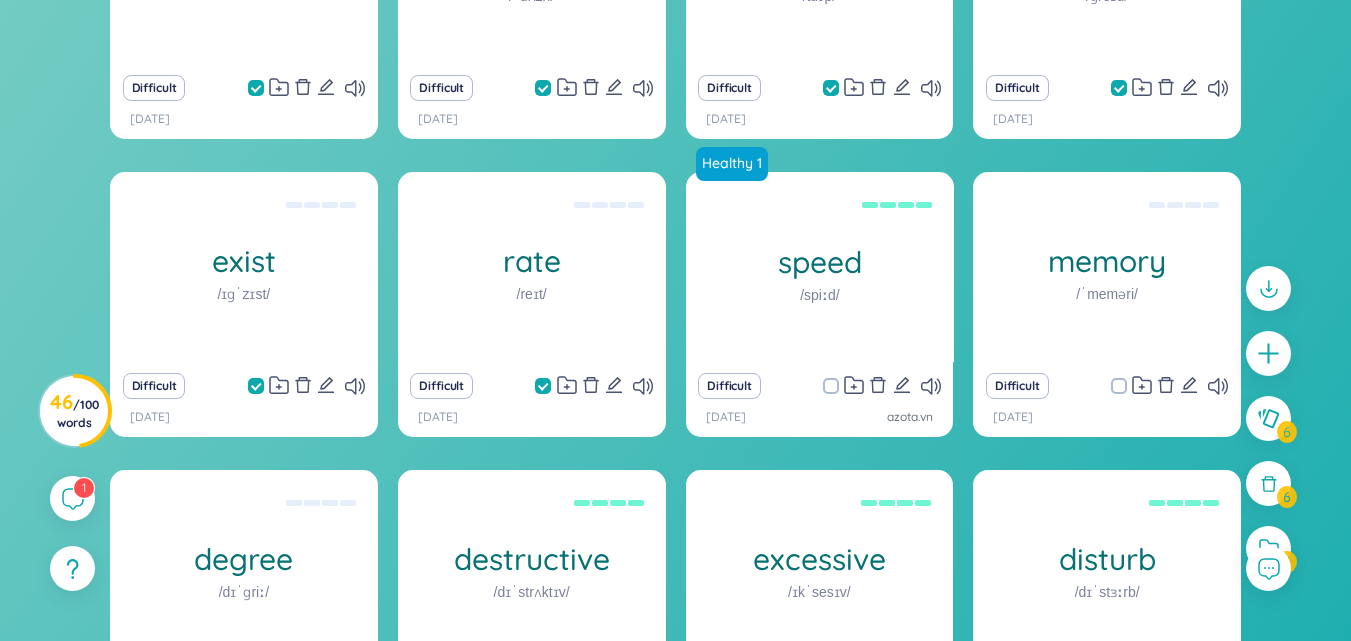 click at bounding box center (1129, 386) 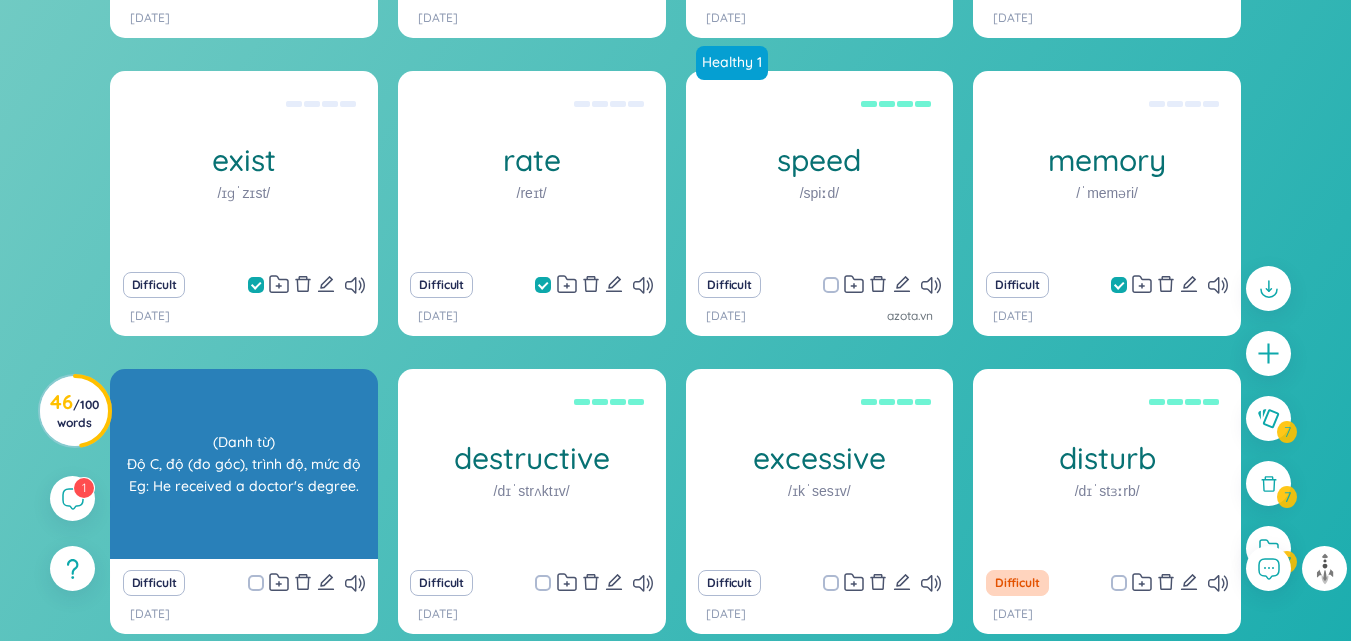 scroll, scrollTop: 661, scrollLeft: 0, axis: vertical 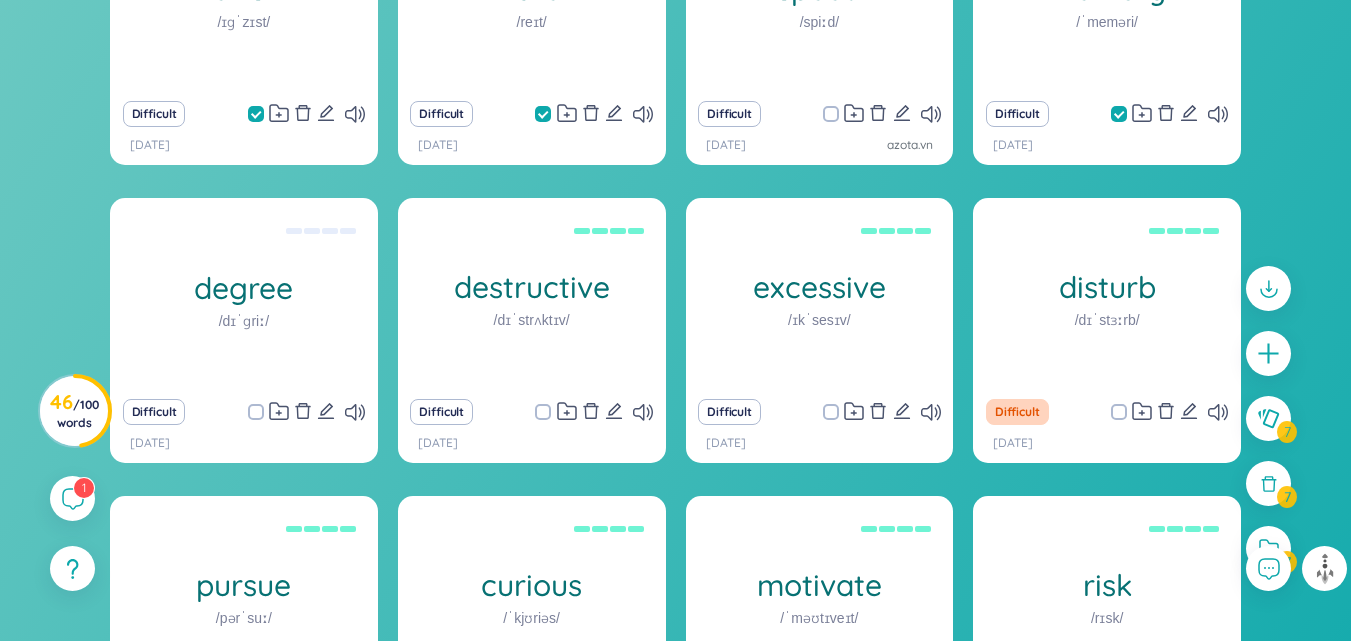 click on "Difficult" at bounding box center (244, 412) 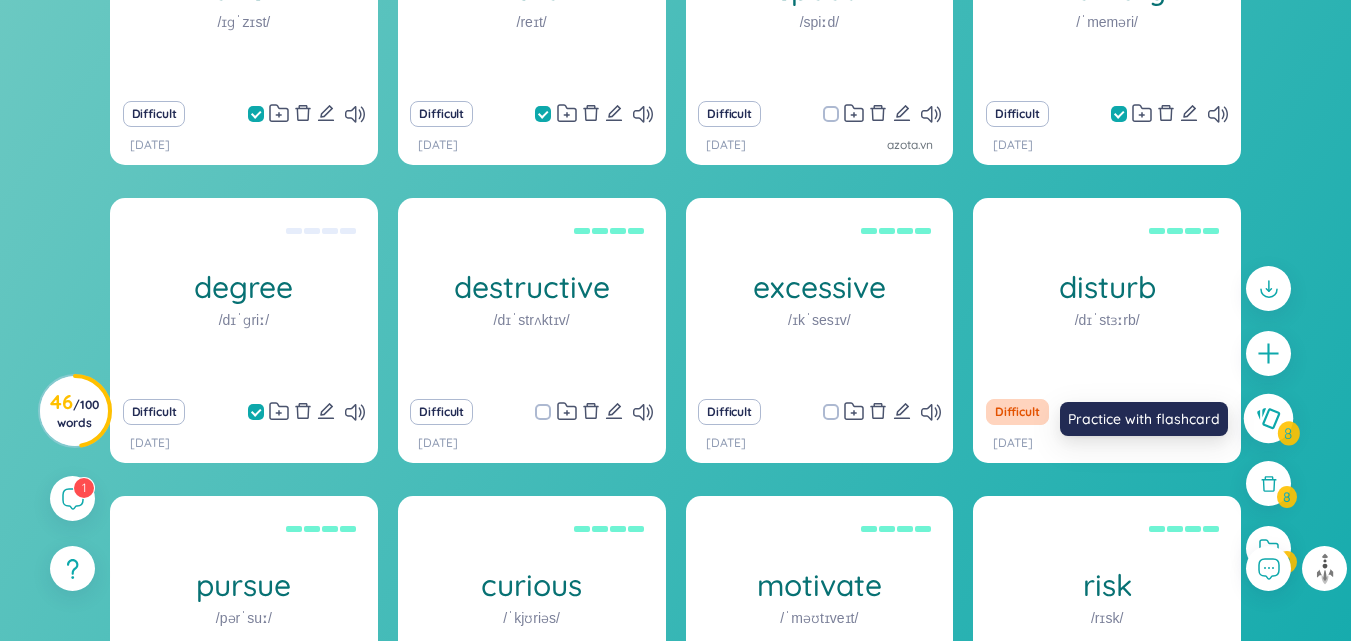 click 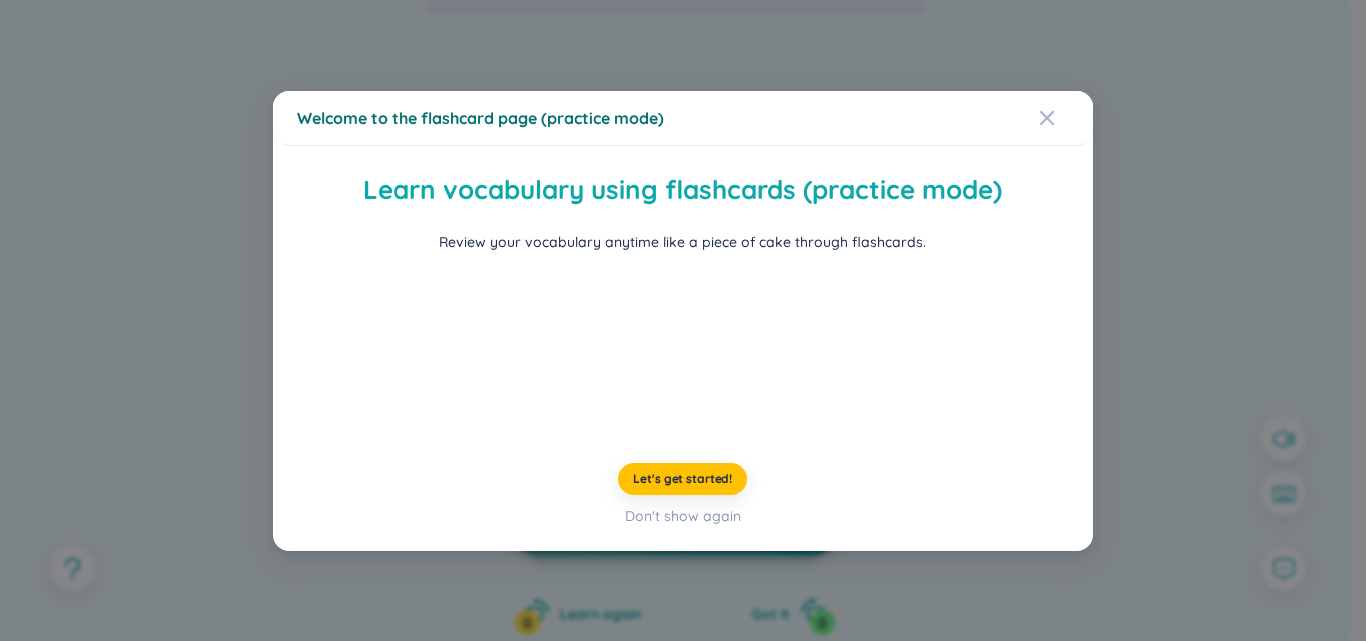 scroll, scrollTop: 12, scrollLeft: 0, axis: vertical 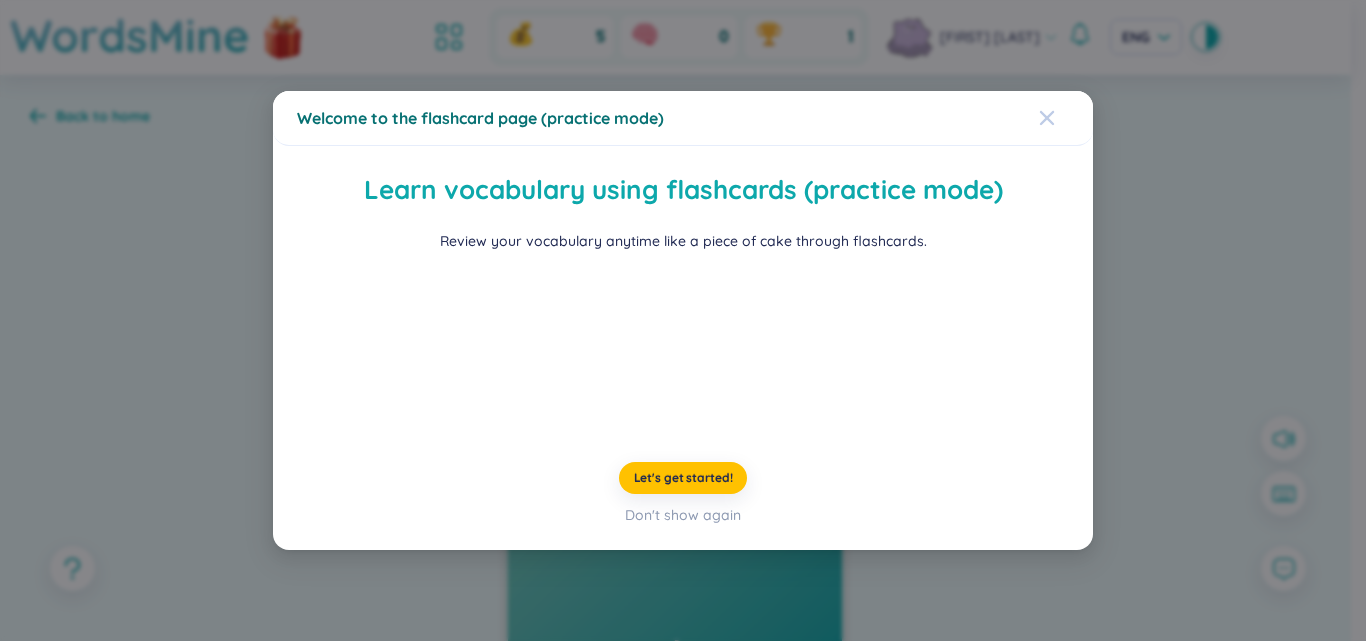 click 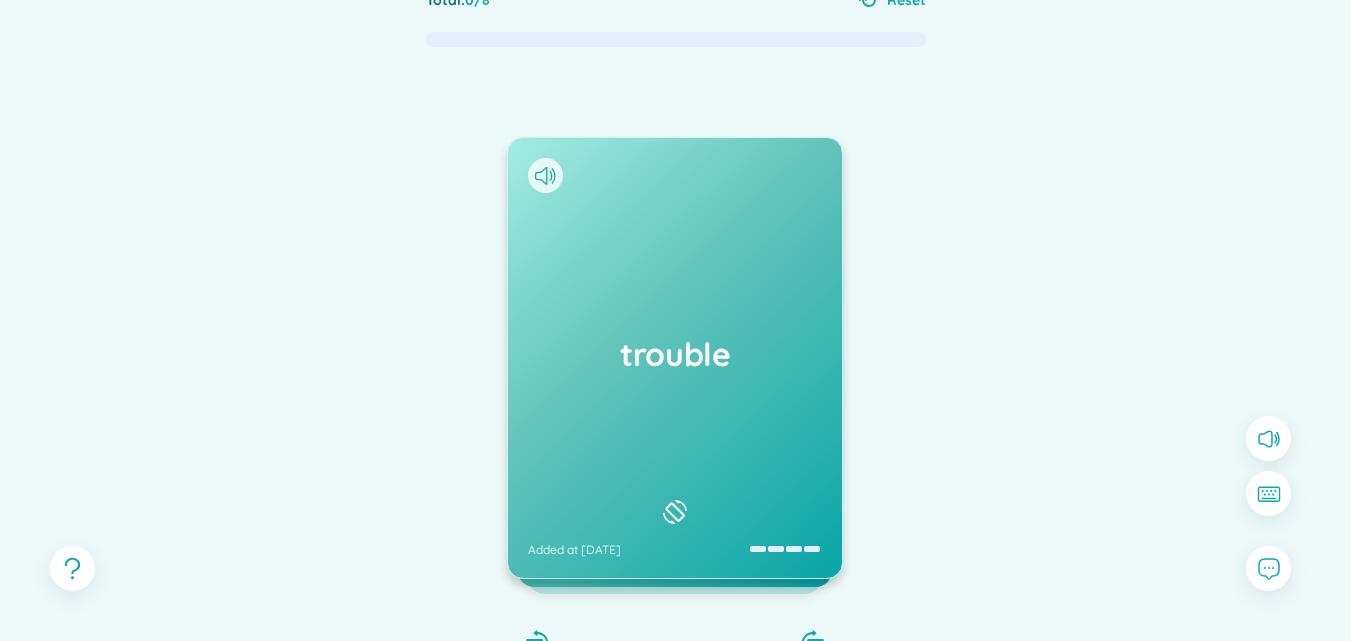 scroll, scrollTop: 148, scrollLeft: 0, axis: vertical 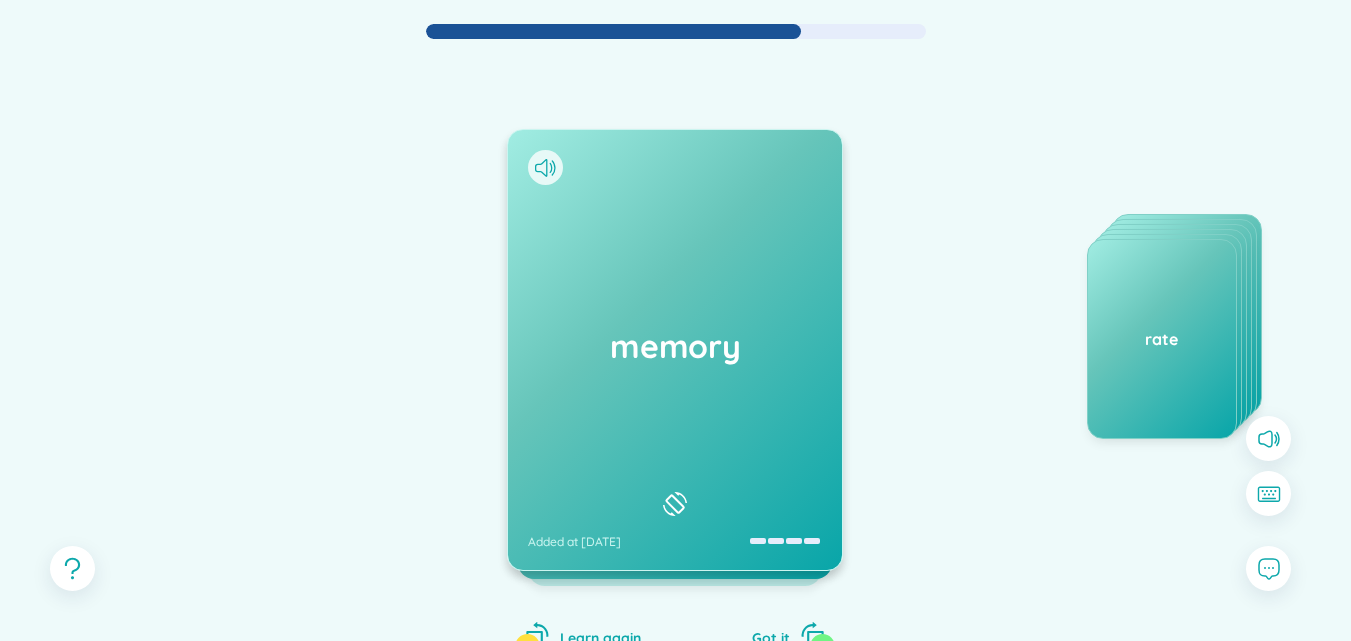 click at bounding box center (545, 167) 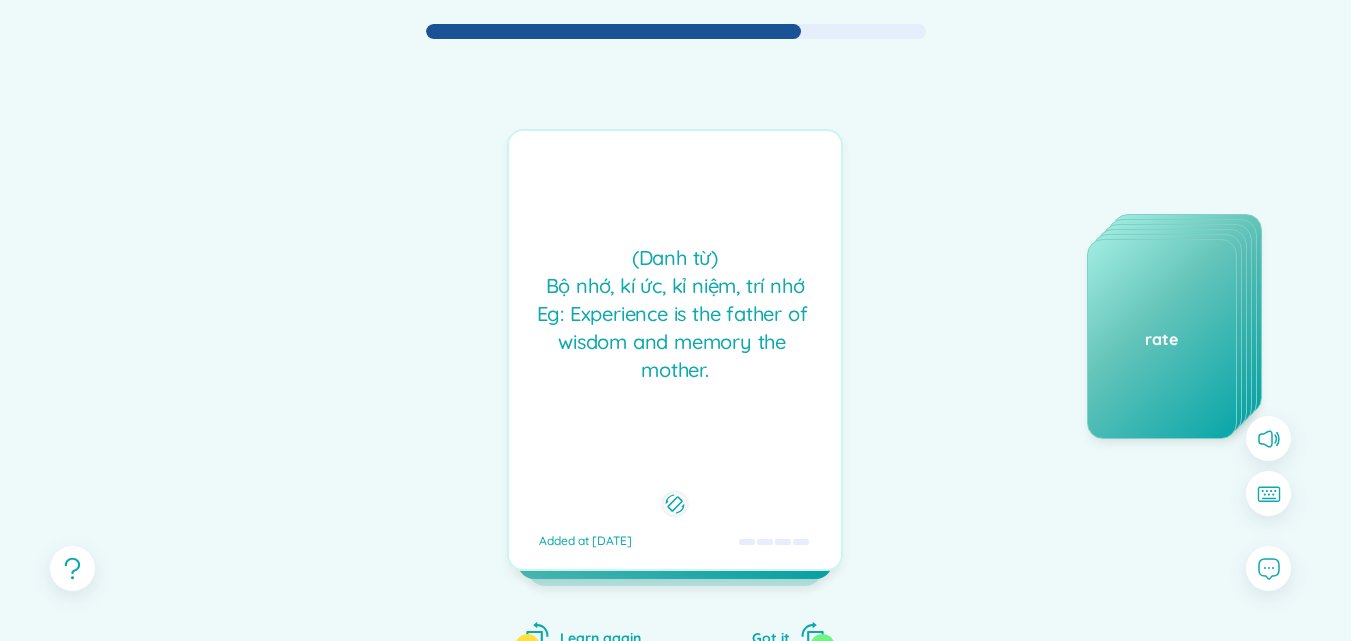 click on "(Danh từ)
Bộ nhớ, kí ức, kỉ niệm, trí nhớ
Eg: Experience is the father of wisdom and memory the mother." at bounding box center [675, 314] 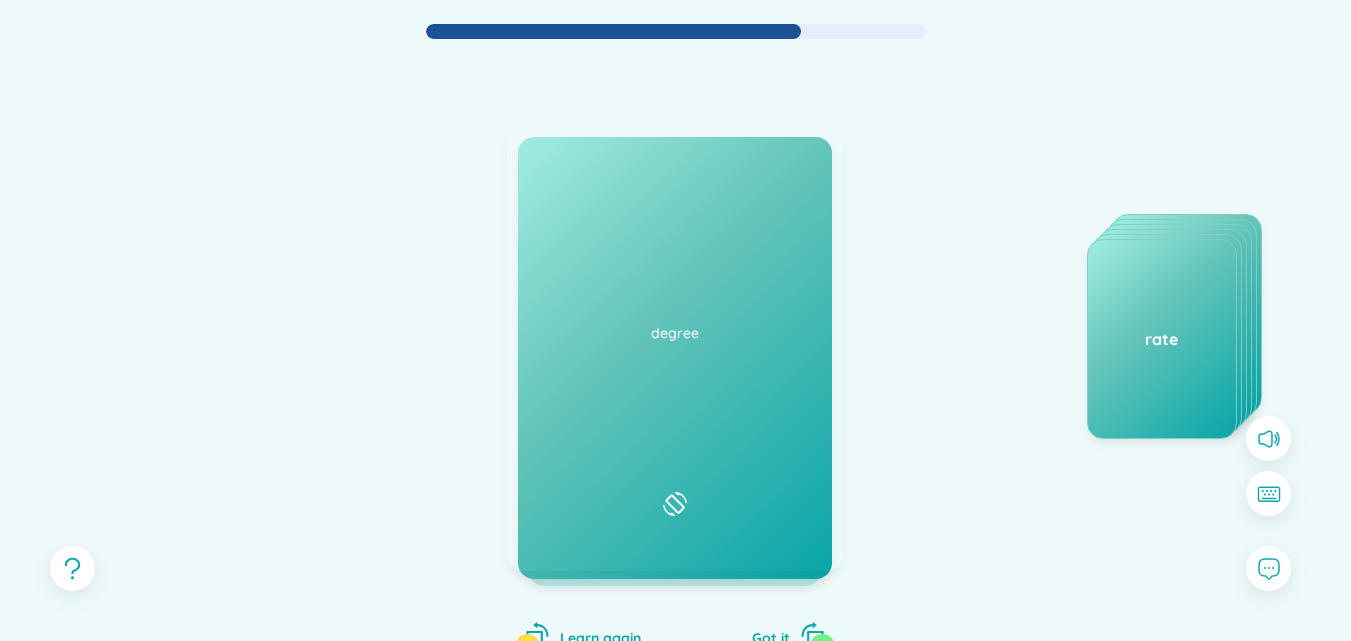 click 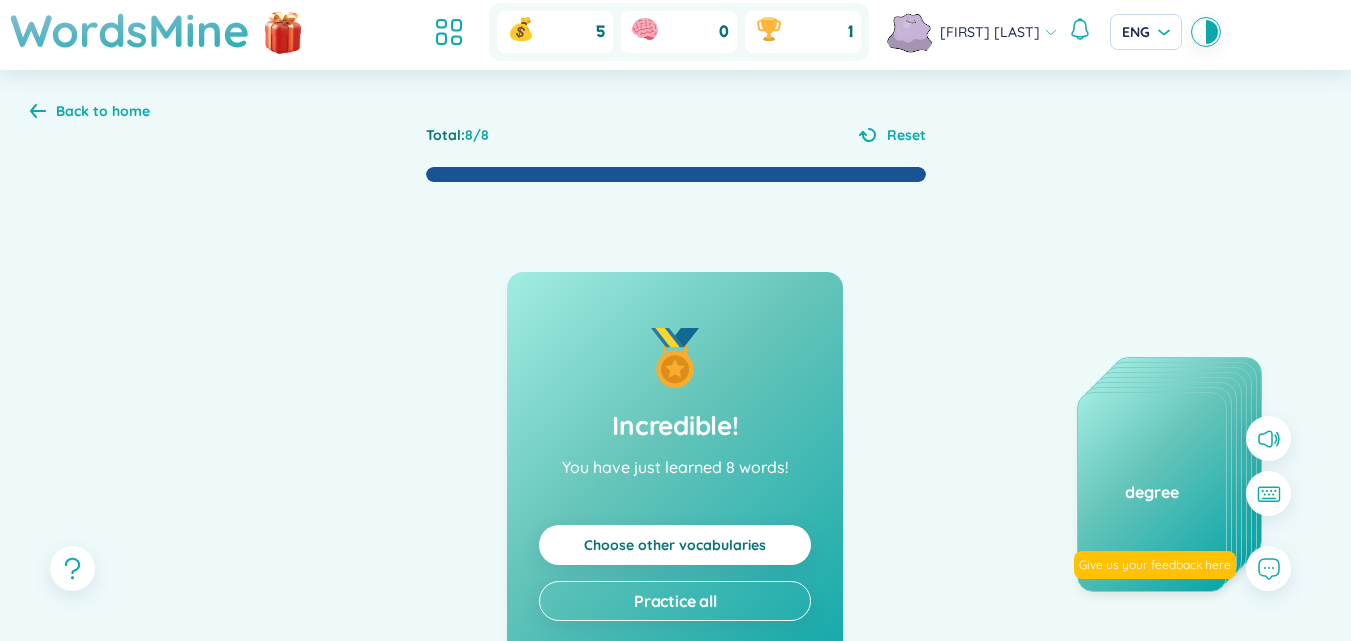 scroll, scrollTop: 0, scrollLeft: 0, axis: both 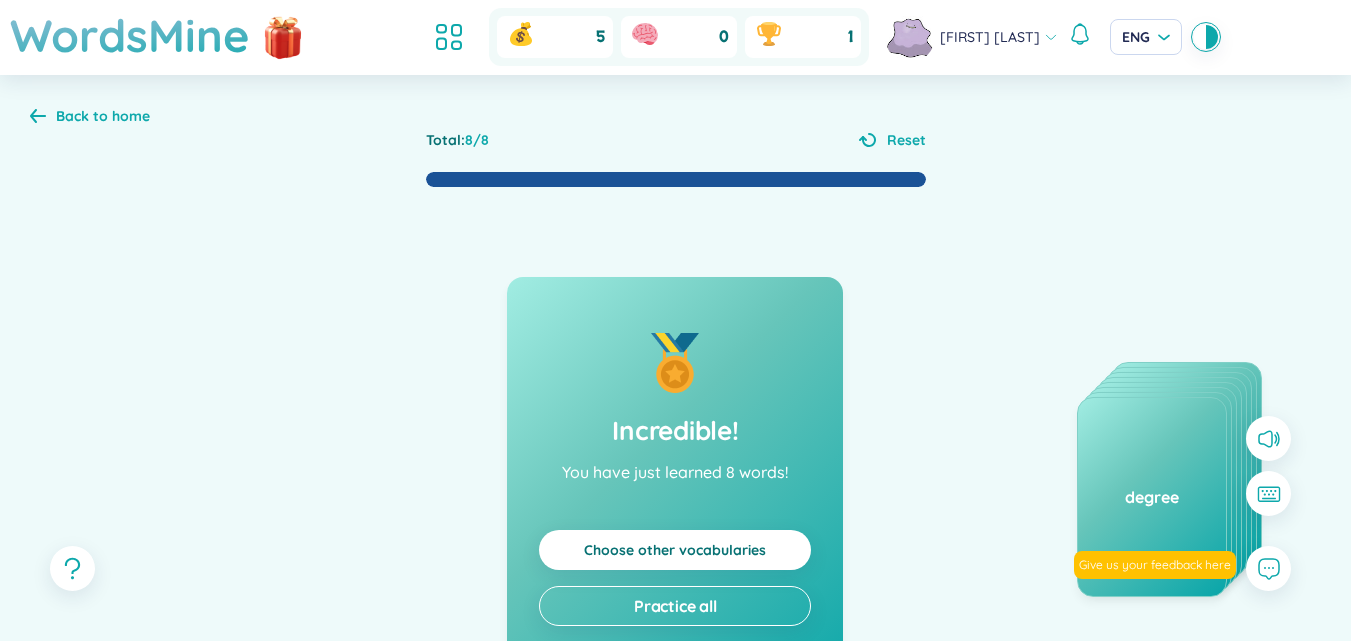 click on "Back to home" at bounding box center (90, 116) 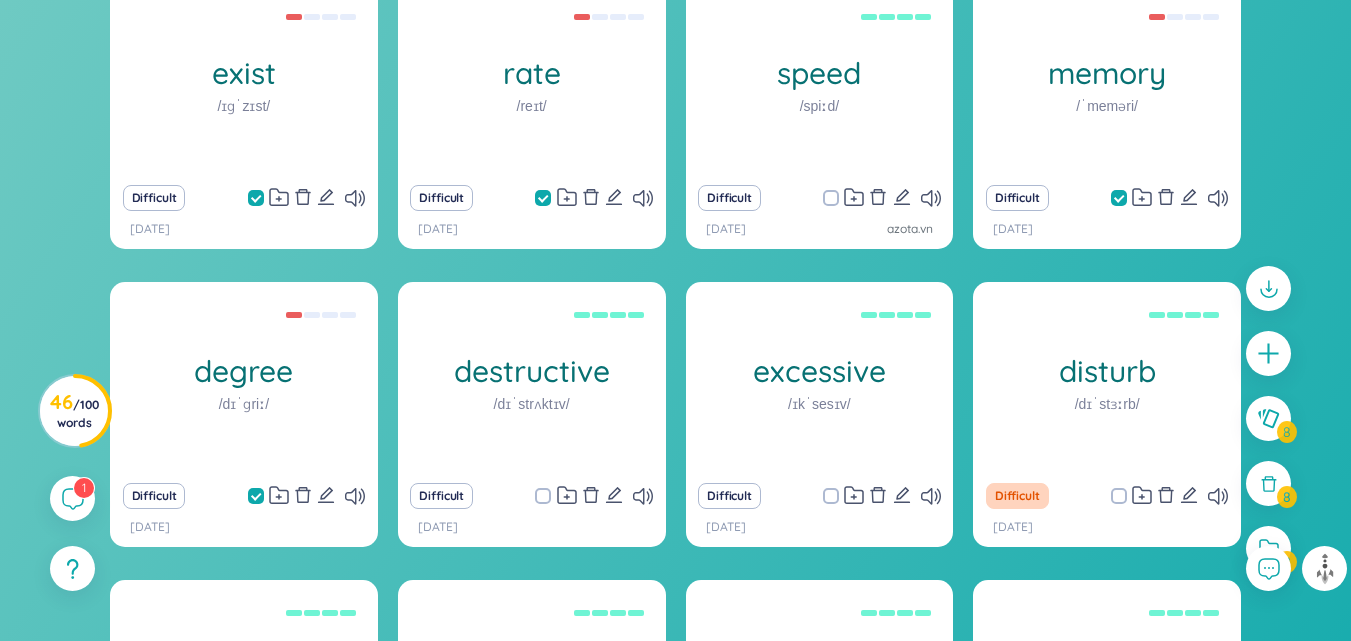 scroll, scrollTop: 544, scrollLeft: 0, axis: vertical 